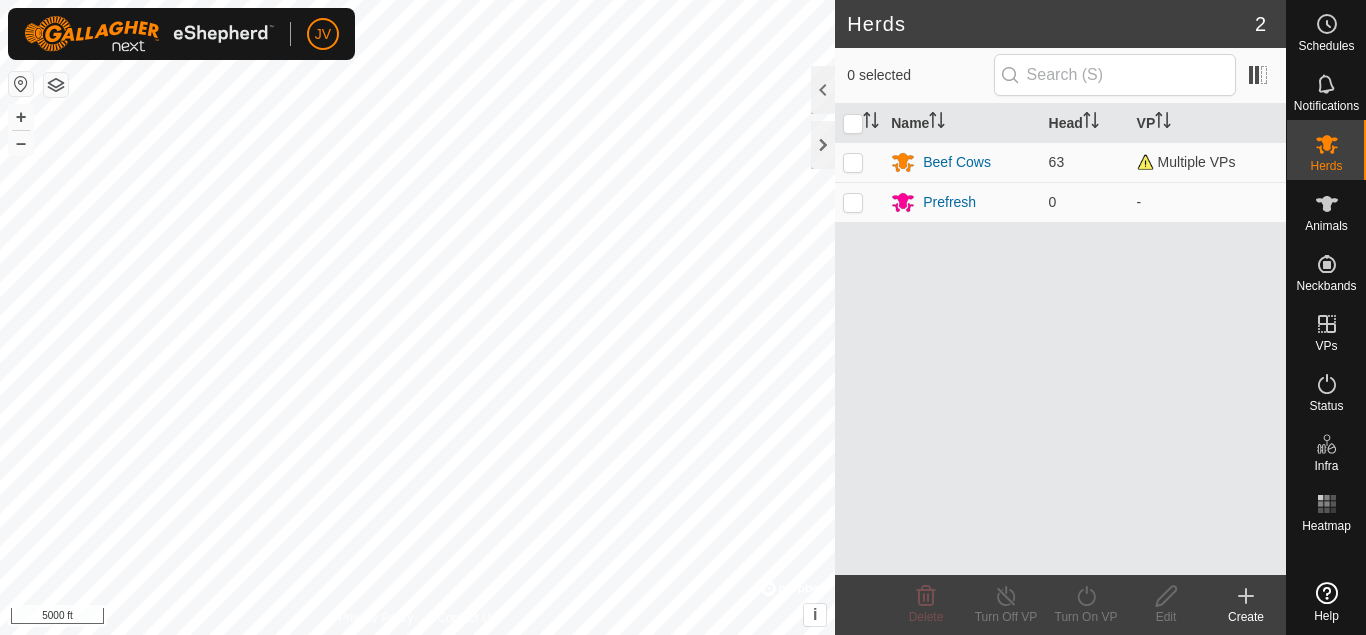 scroll, scrollTop: 0, scrollLeft: 0, axis: both 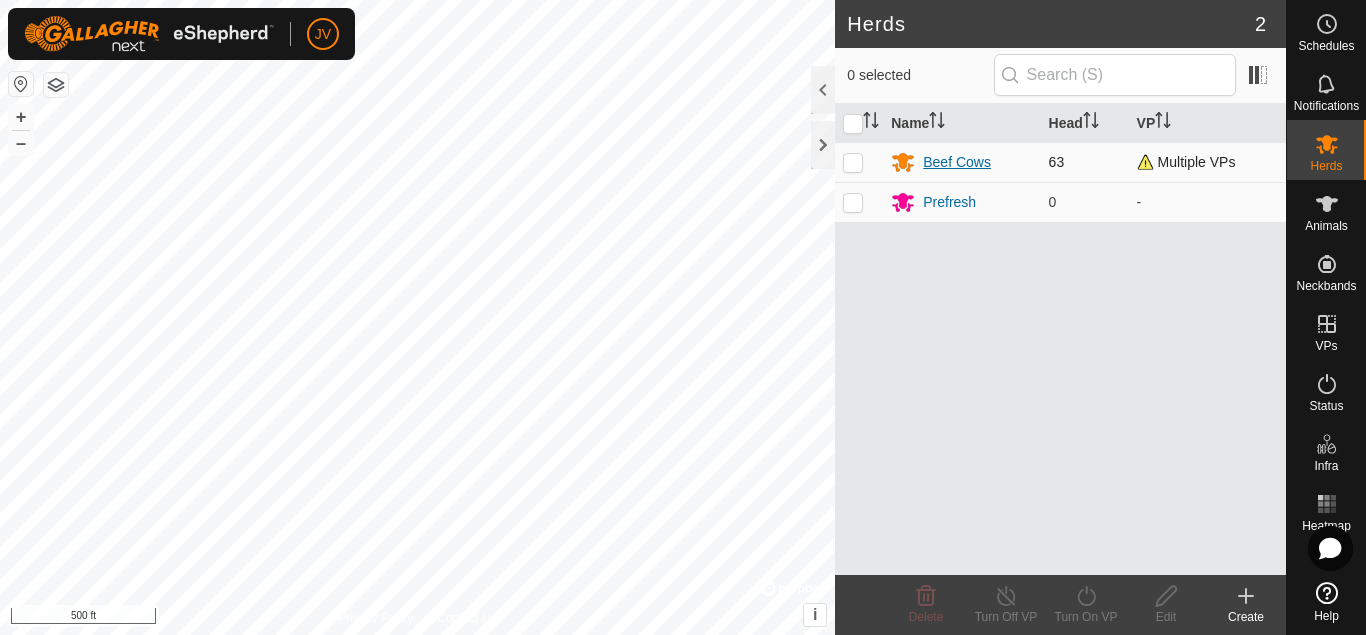 click on "Beef Cows" at bounding box center [957, 162] 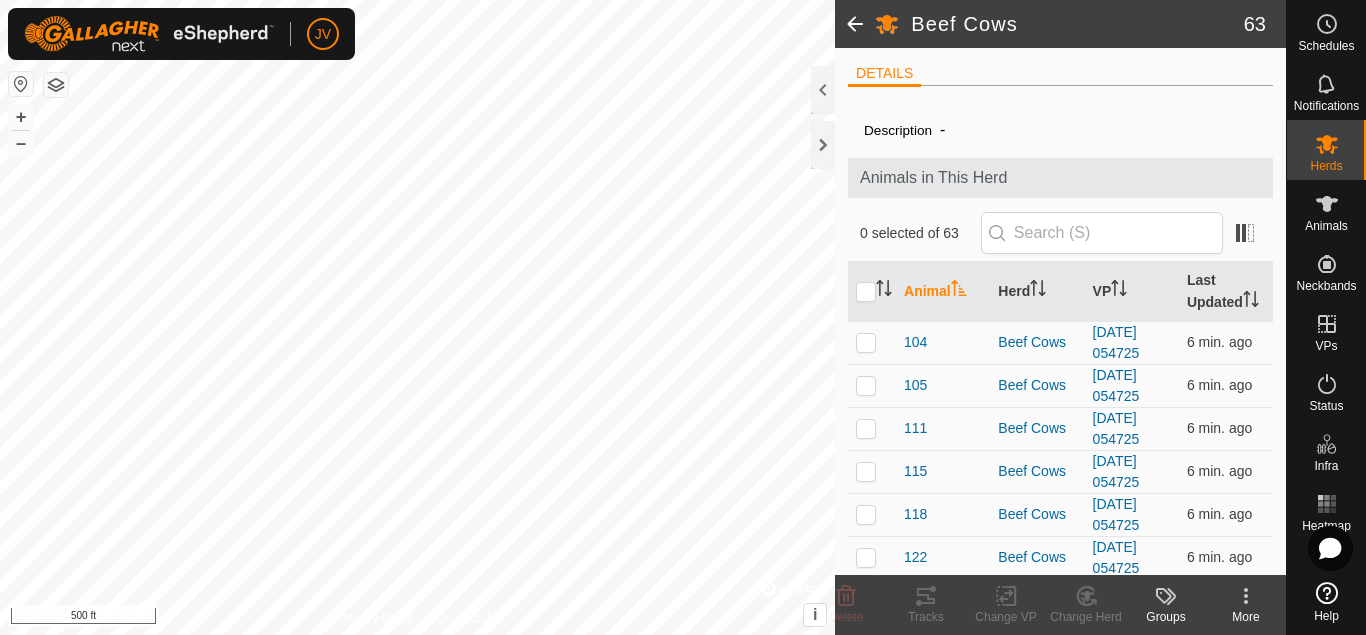 click 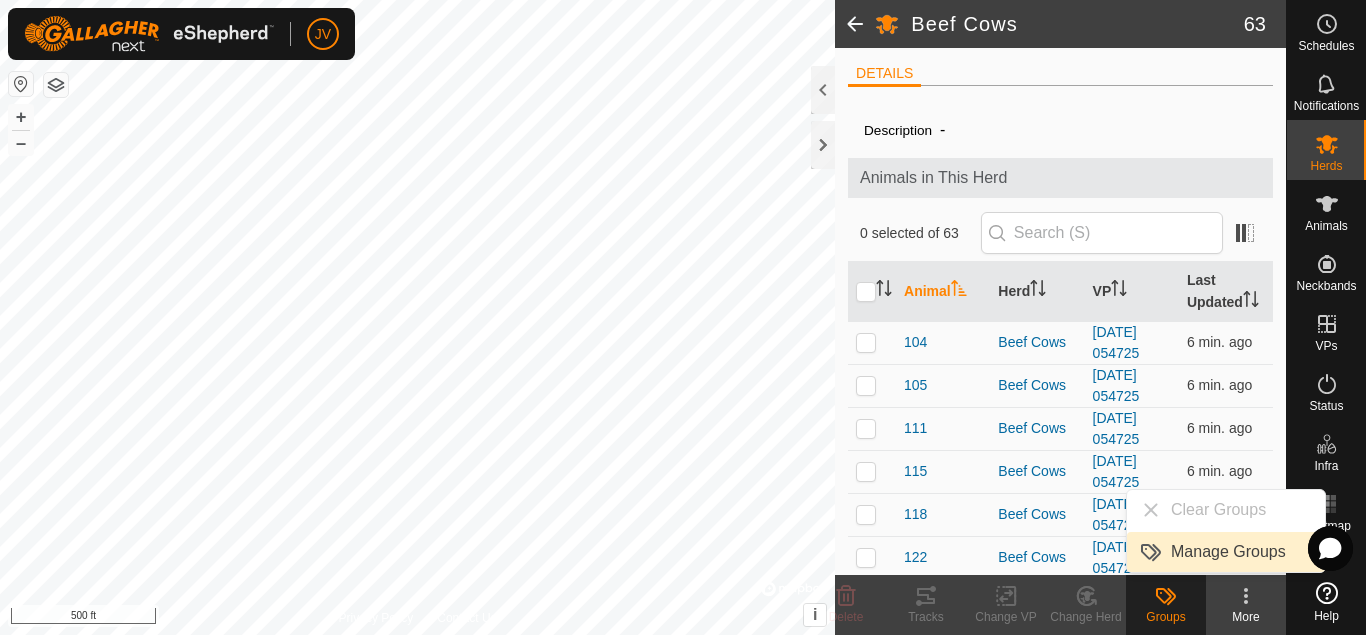 click on "Manage Groups" at bounding box center [1226, 552] 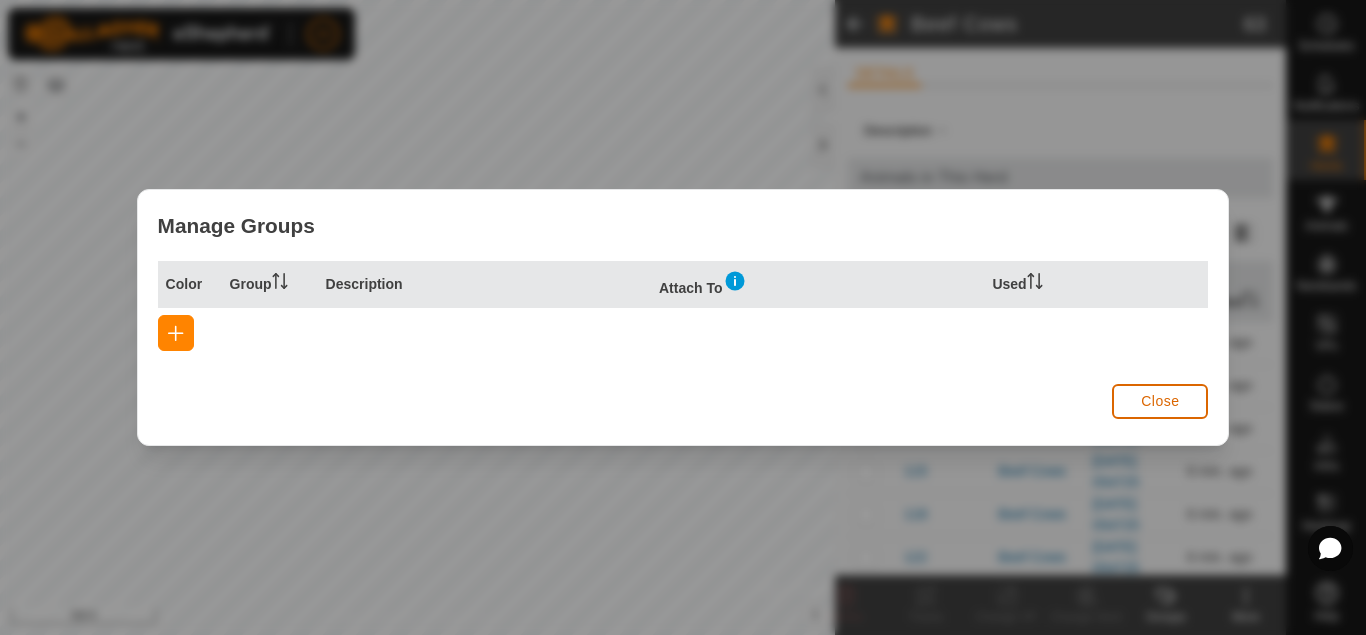 click on "Close" 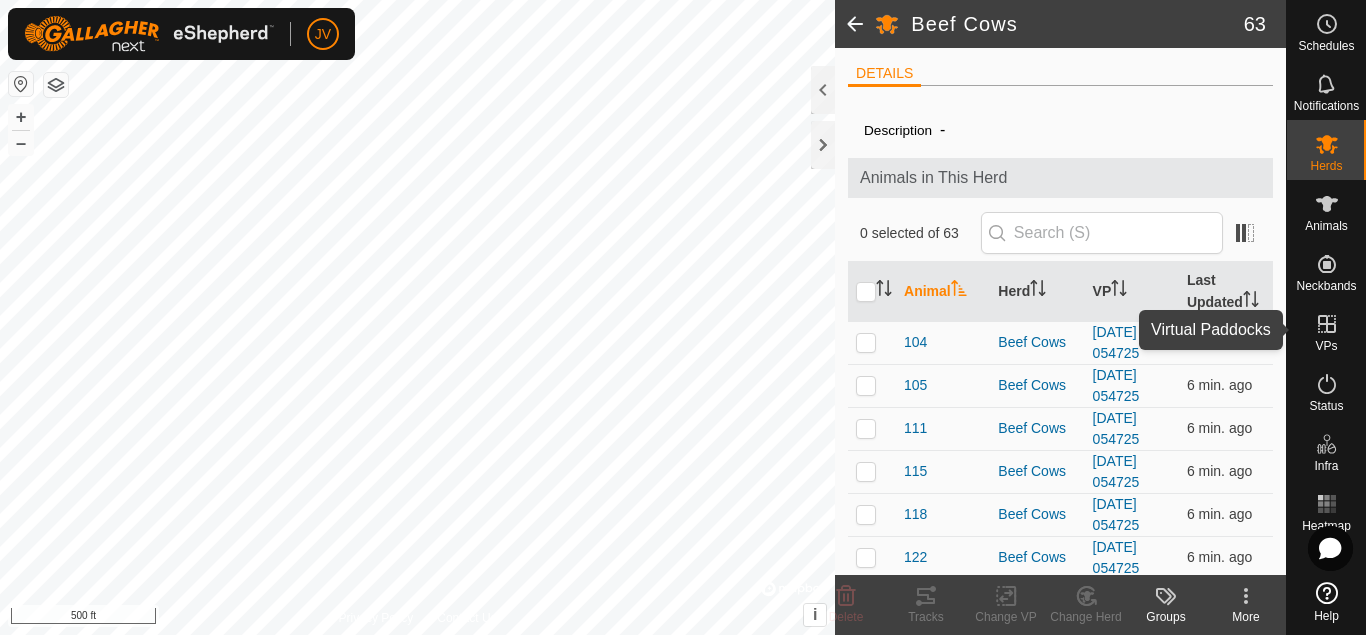 click 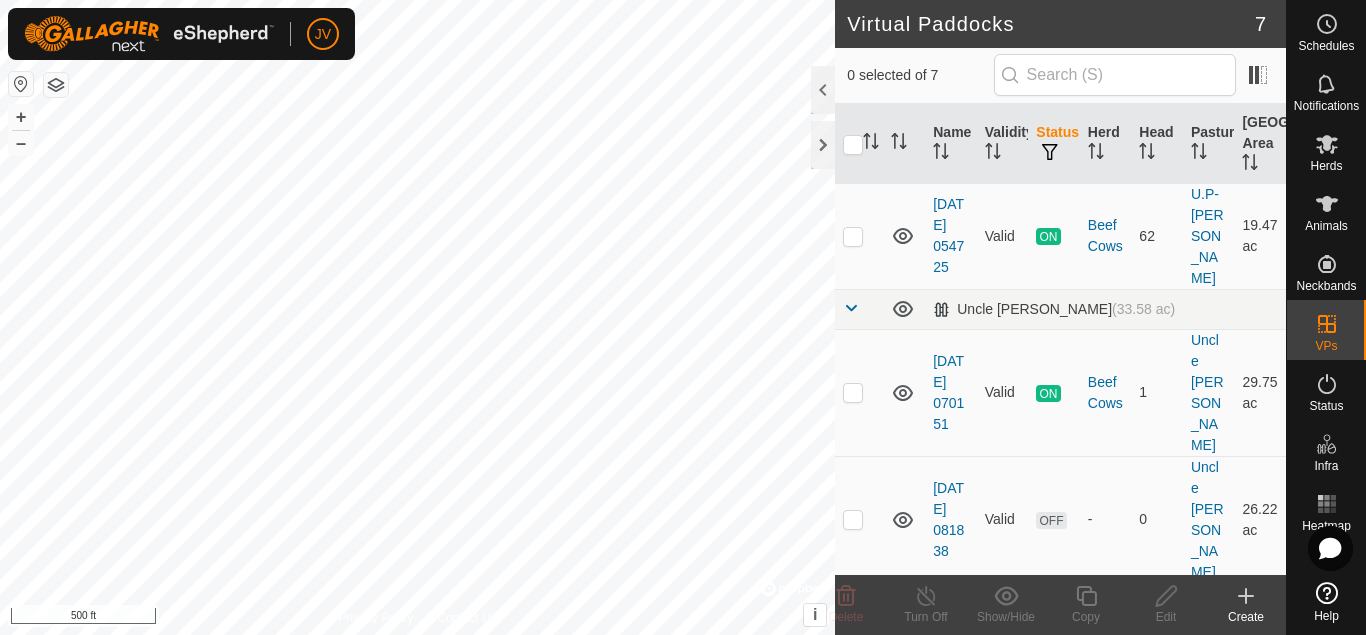 scroll, scrollTop: 337, scrollLeft: 0, axis: vertical 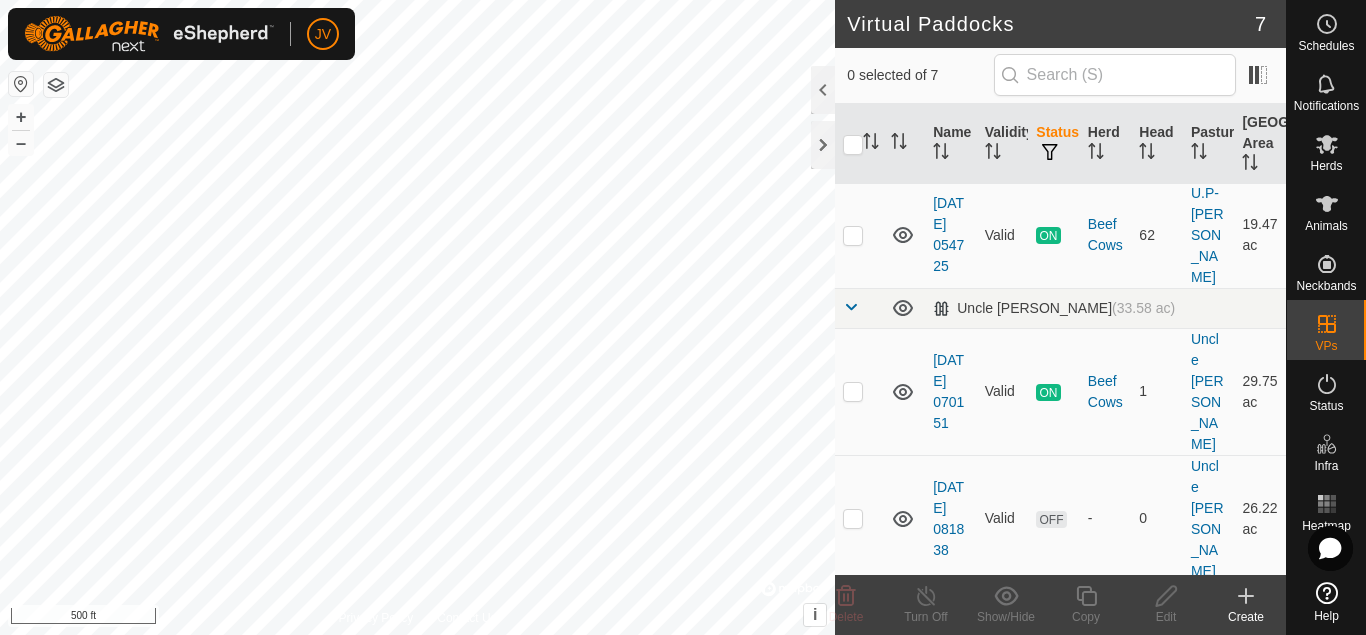 click on "[DATE] 070151" at bounding box center (951, 391) 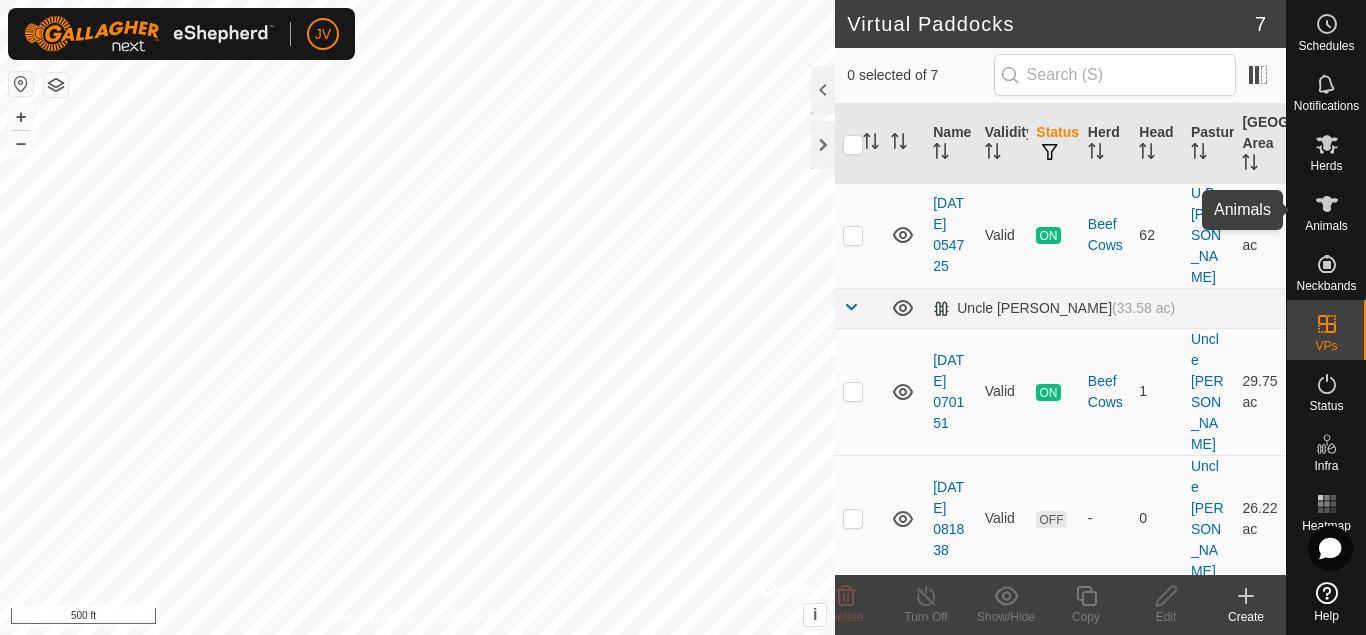 click at bounding box center (1327, 204) 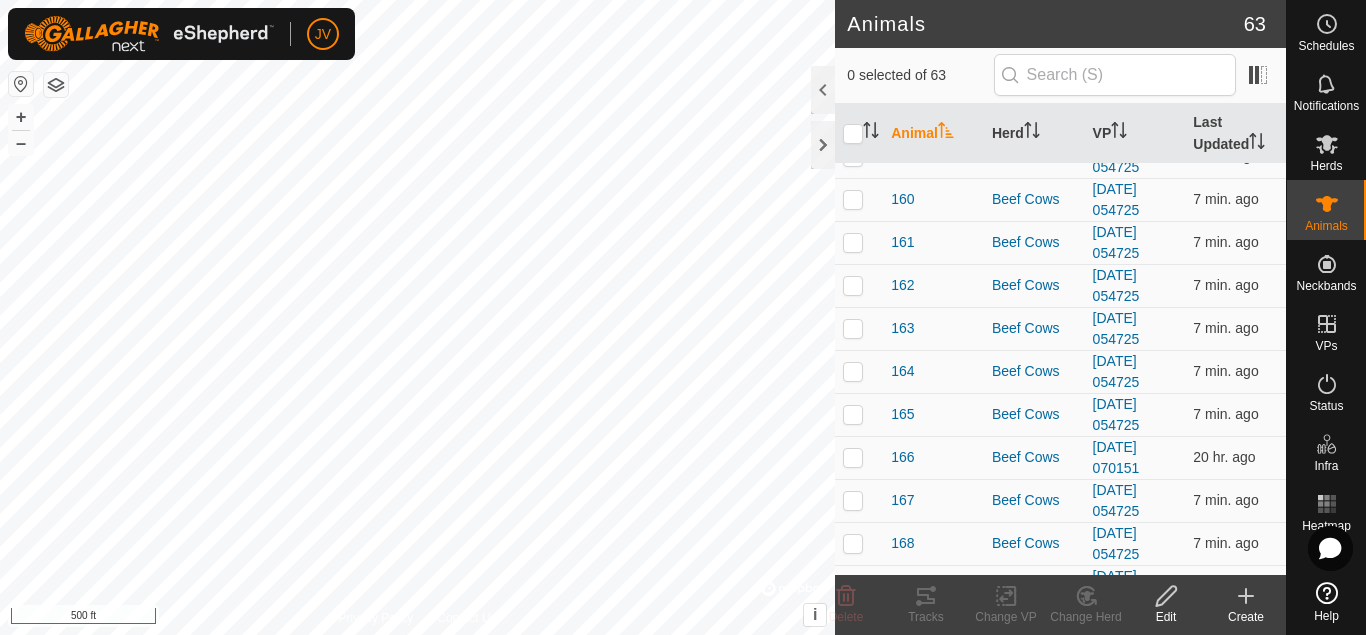scroll, scrollTop: 806, scrollLeft: 0, axis: vertical 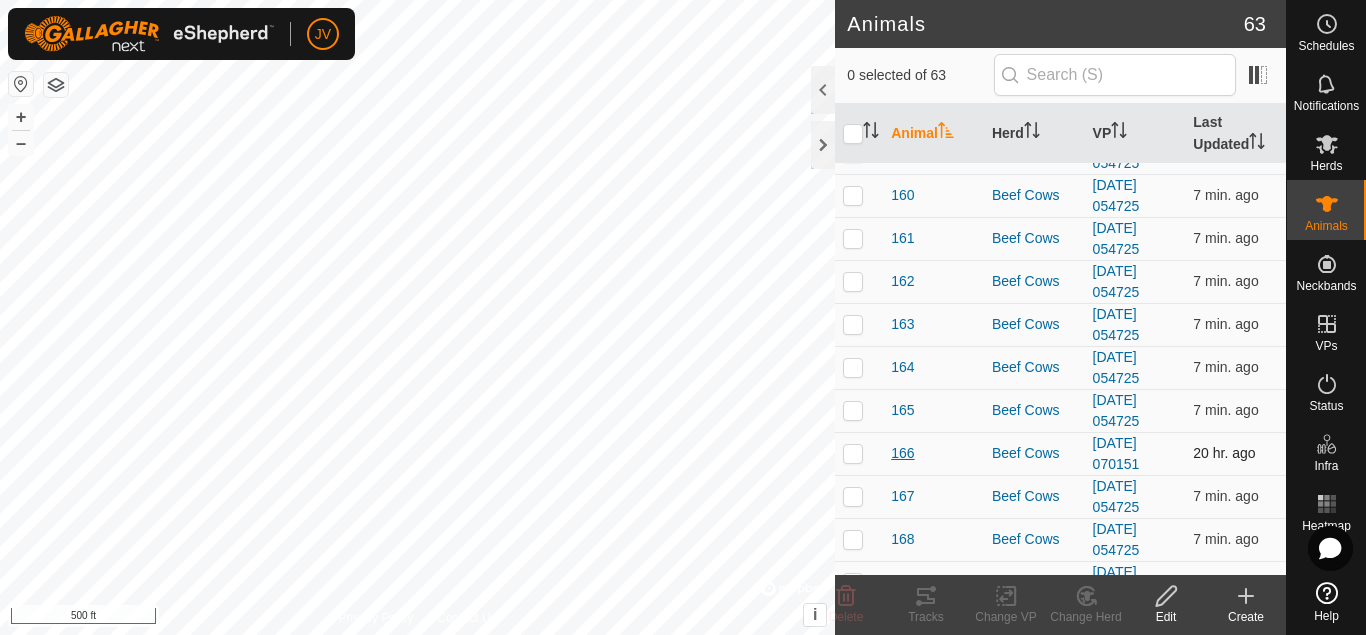 click on "166" at bounding box center (902, 453) 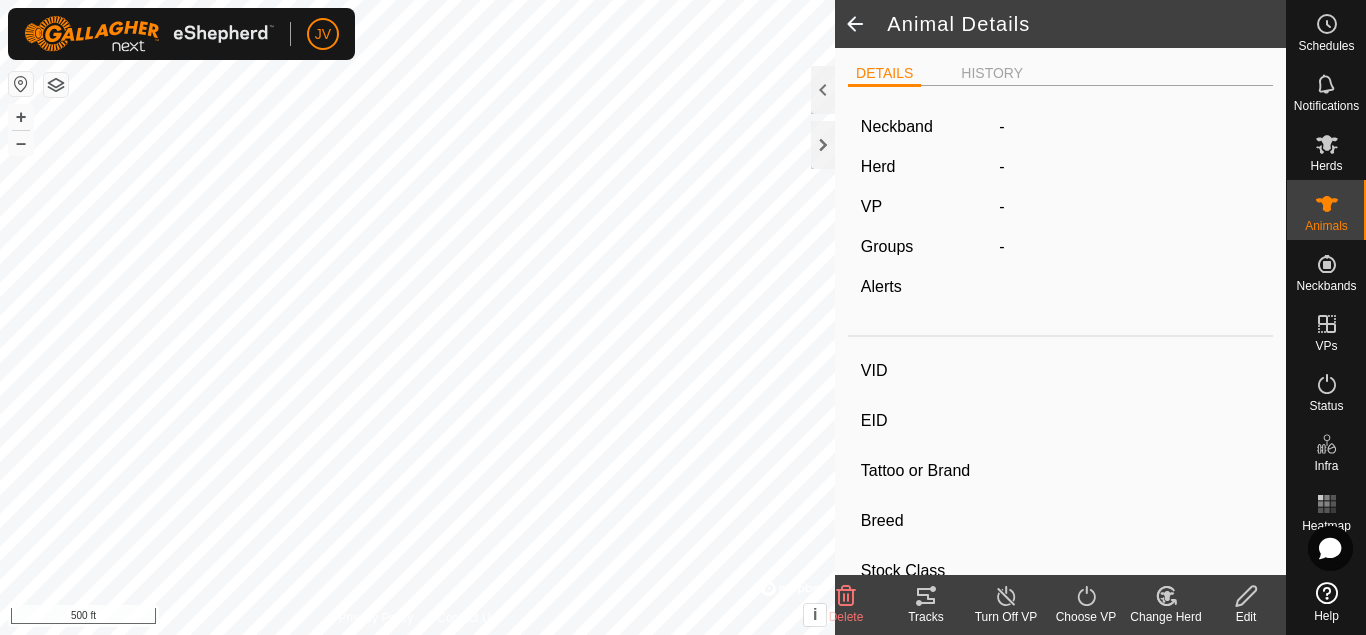 type on "166" 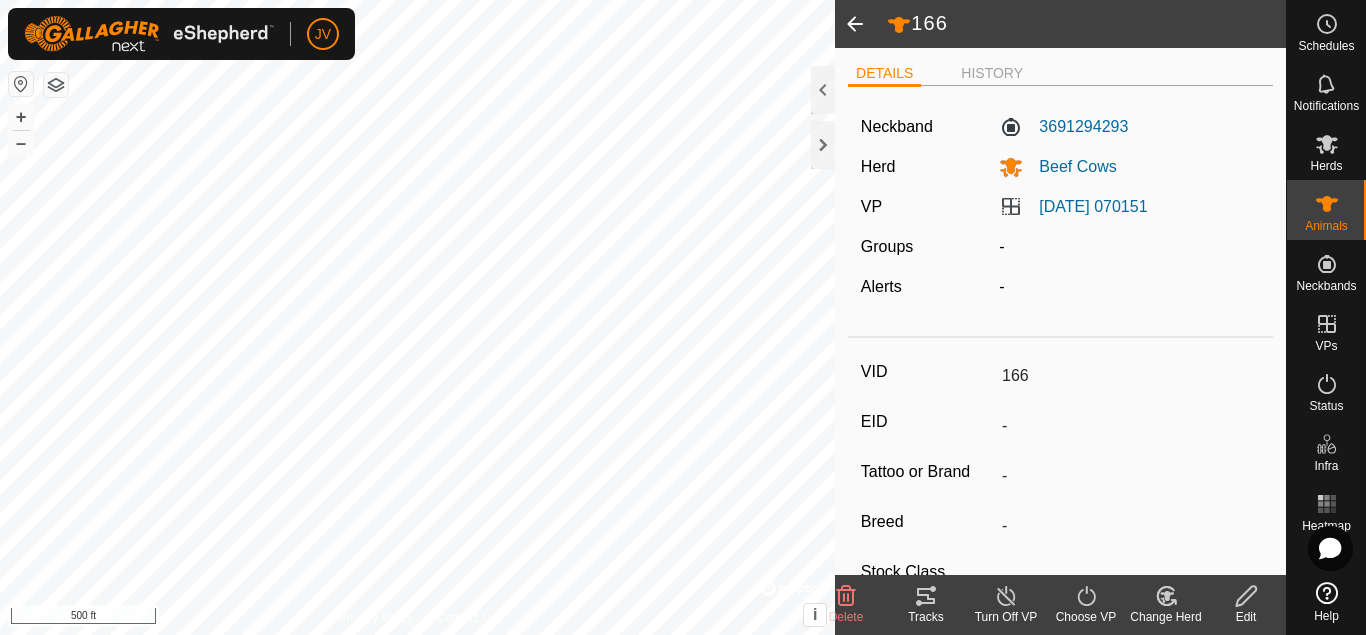 click on "Turn Off VP" 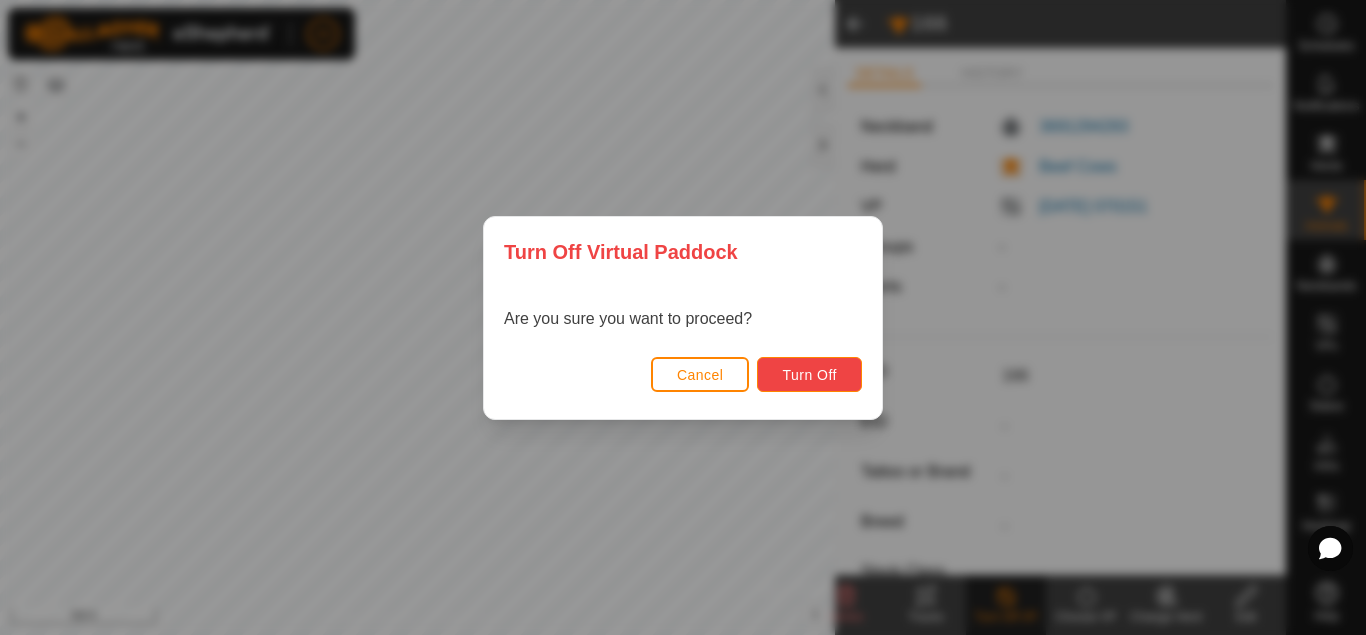 click on "Turn Off" at bounding box center (809, 375) 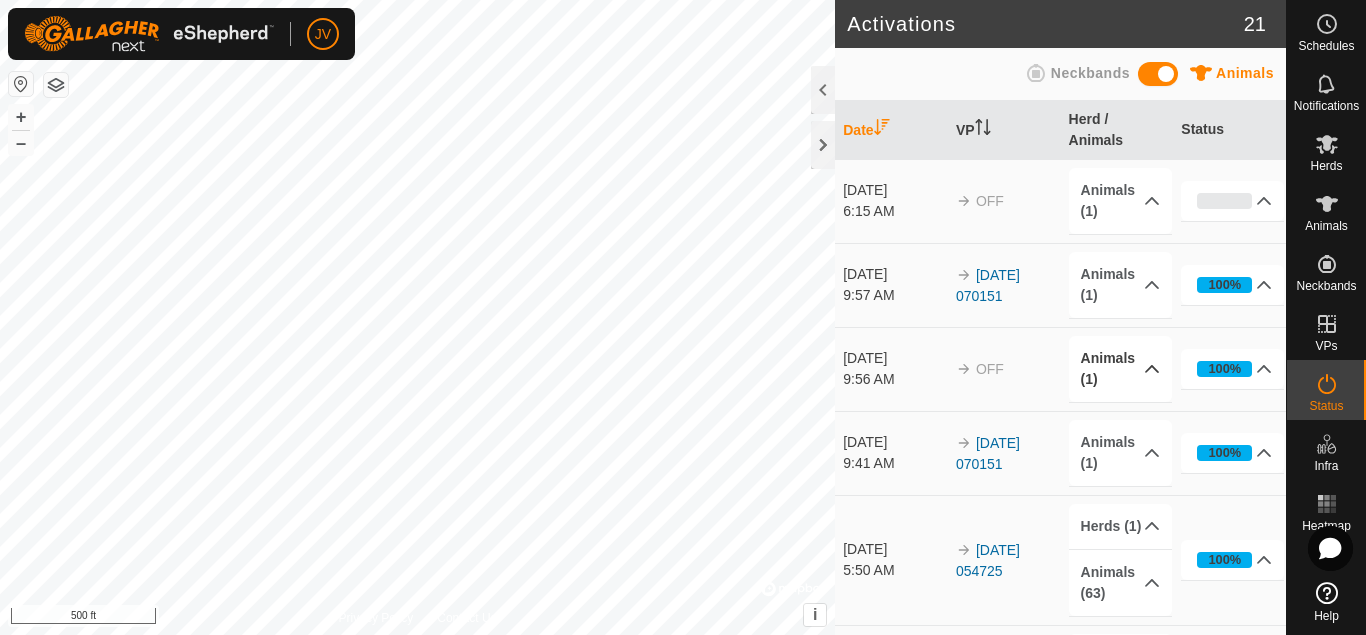 drag, startPoint x: 967, startPoint y: 380, endPoint x: 1091, endPoint y: 389, distance: 124.32619 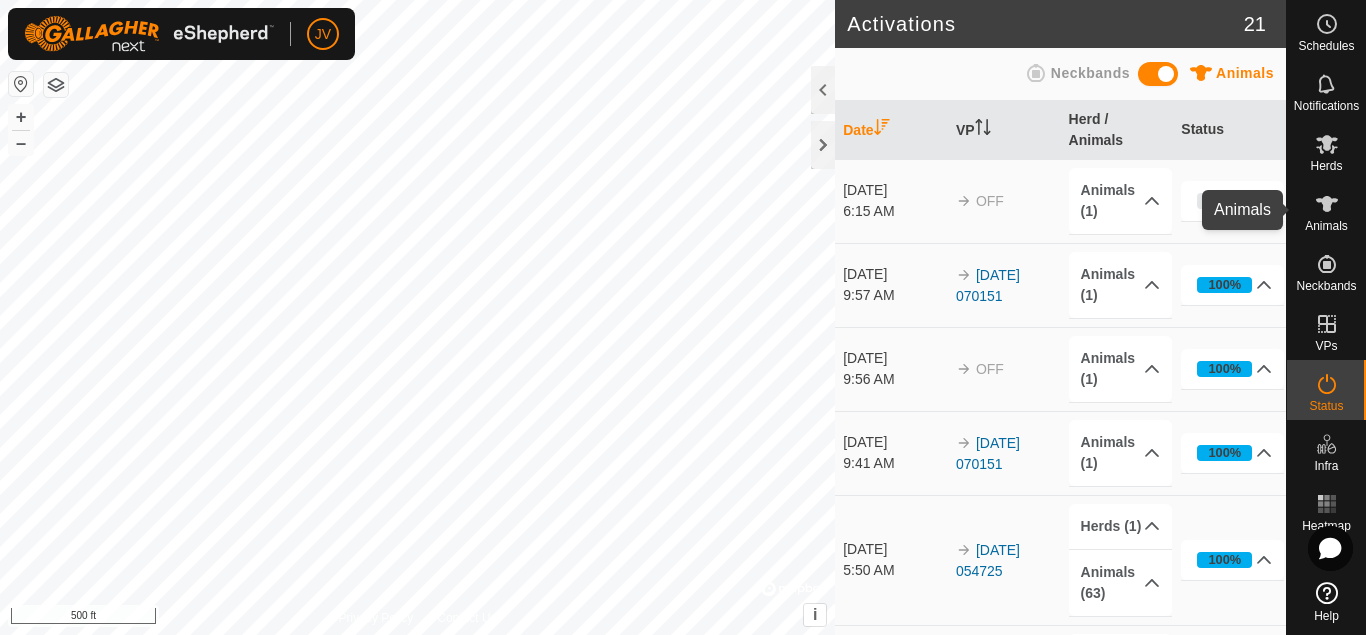 click on "Animals" at bounding box center (1326, 226) 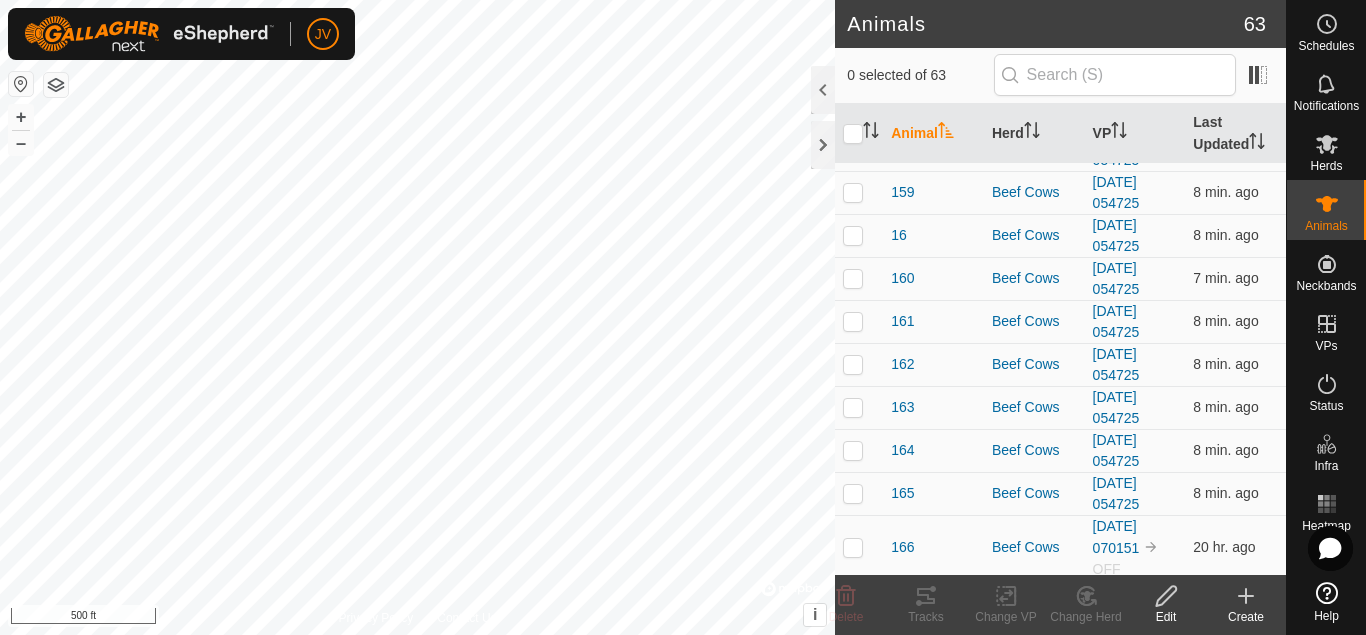 scroll, scrollTop: 768, scrollLeft: 0, axis: vertical 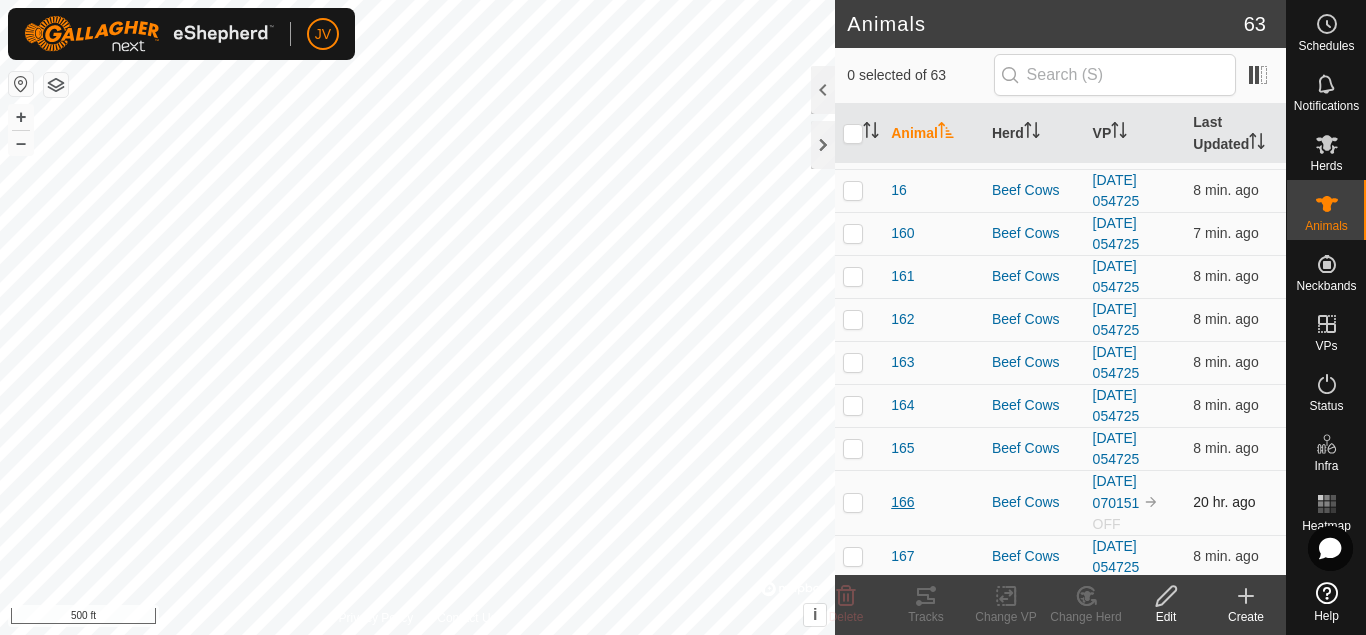 click on "166" at bounding box center (902, 502) 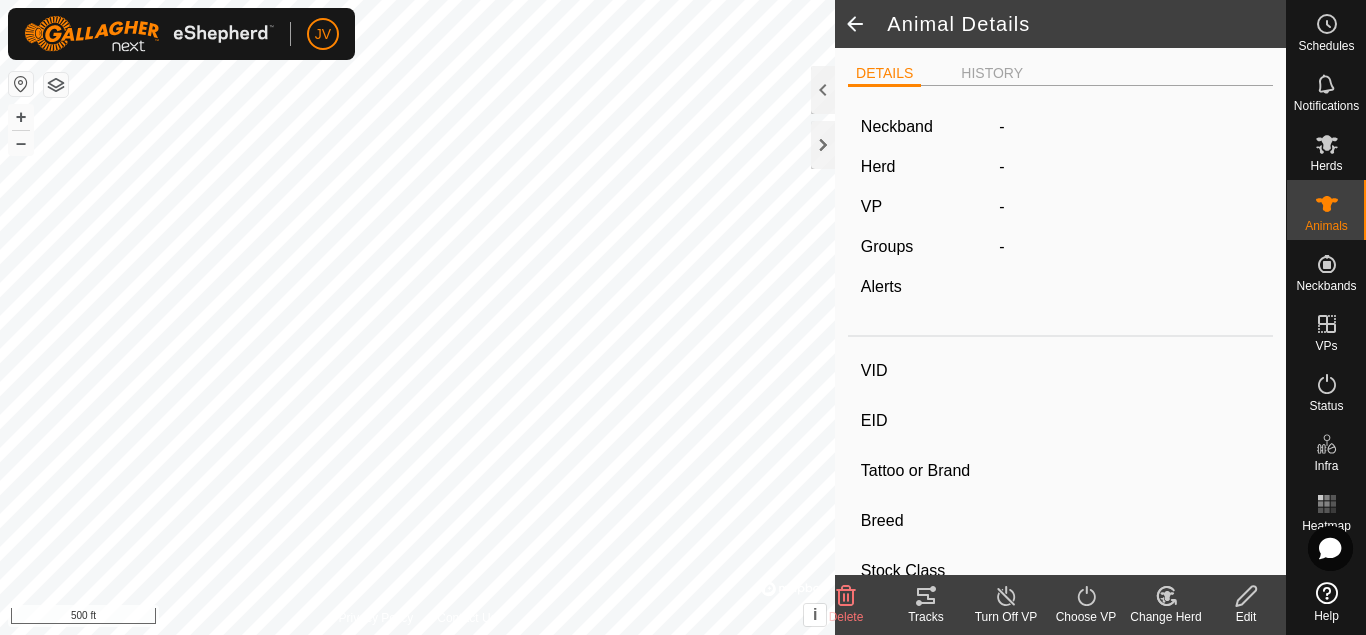 type on "166" 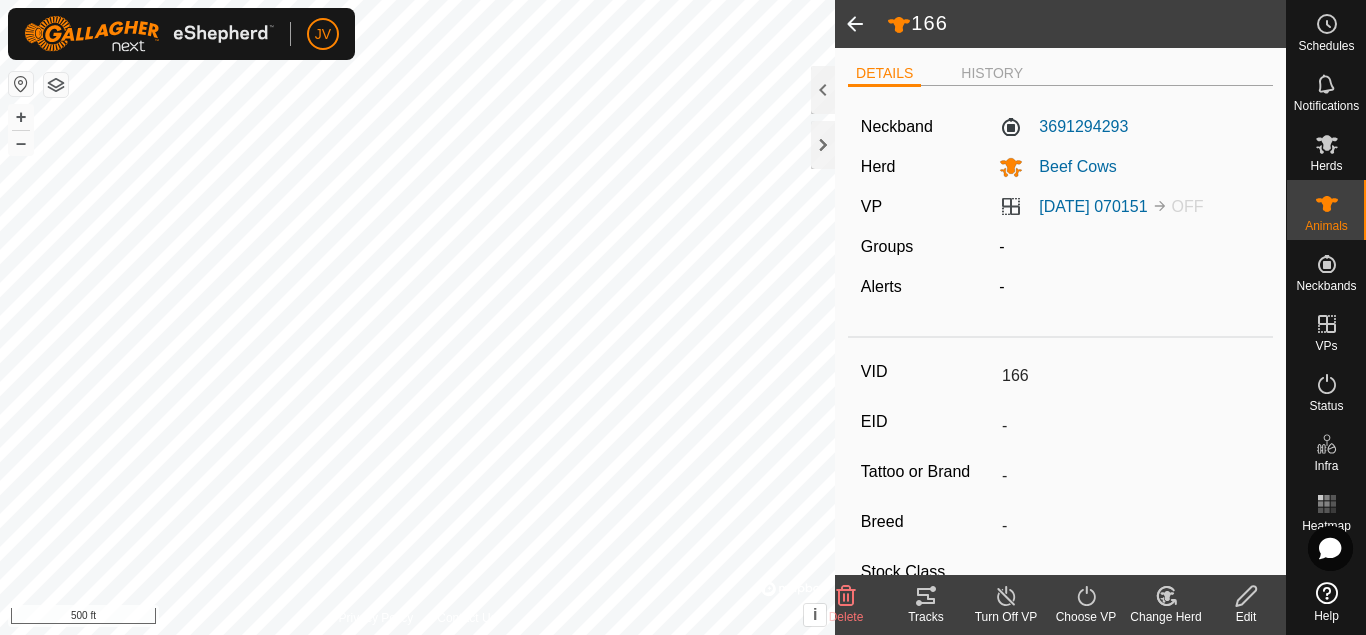 click 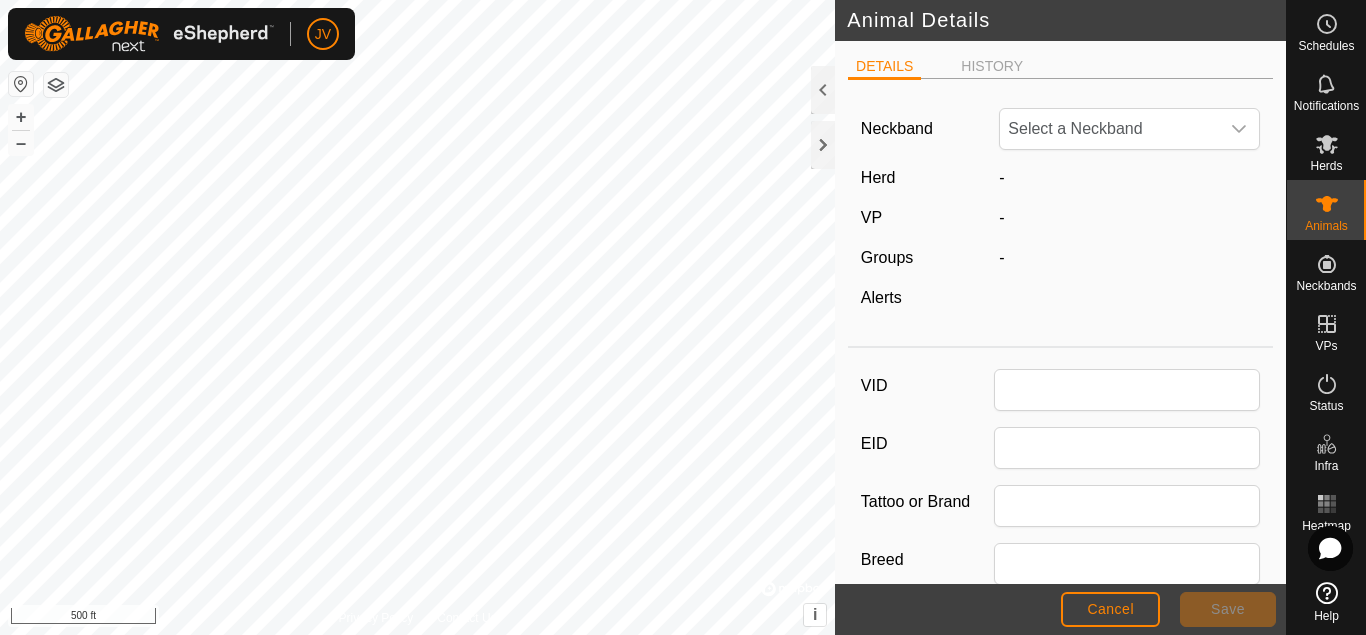 type on "166" 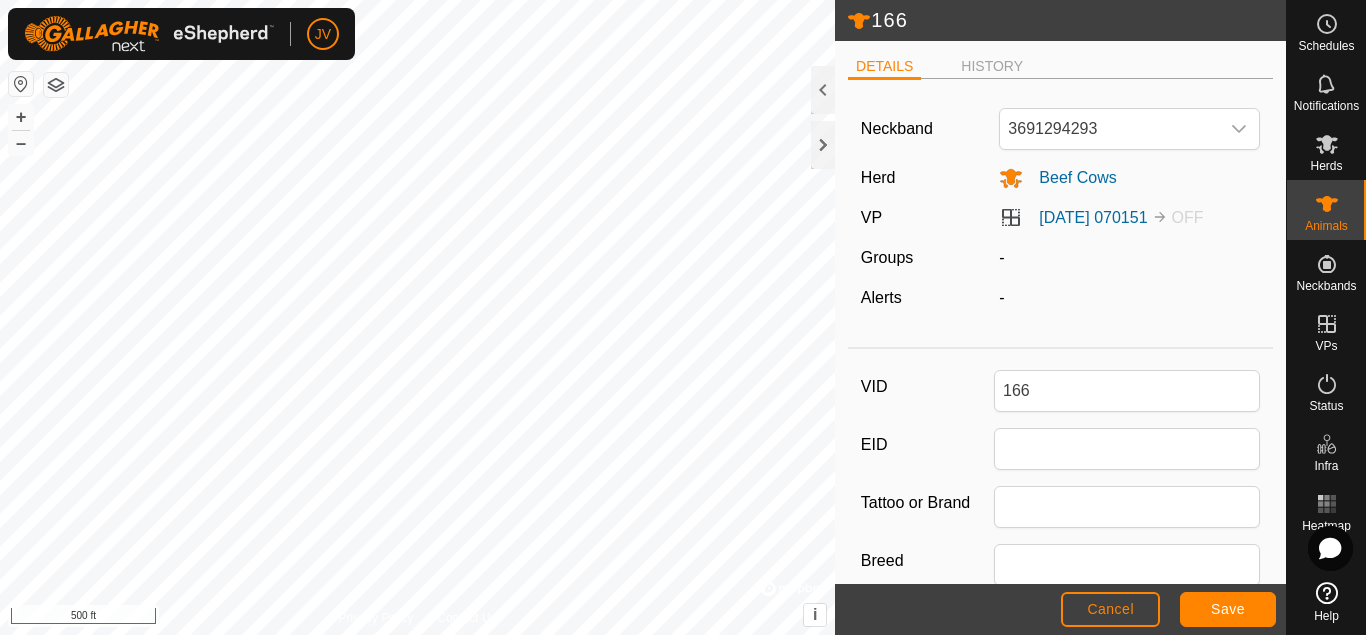 drag, startPoint x: 1062, startPoint y: 345, endPoint x: 1018, endPoint y: 260, distance: 95.71311 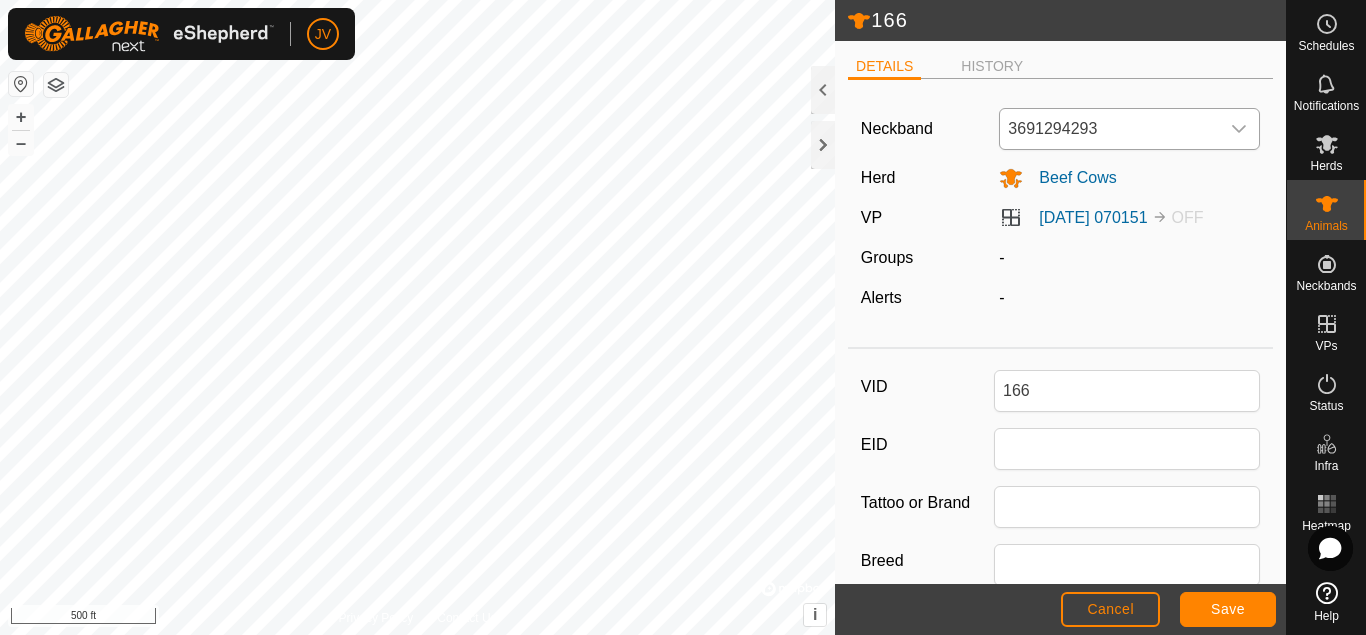 click 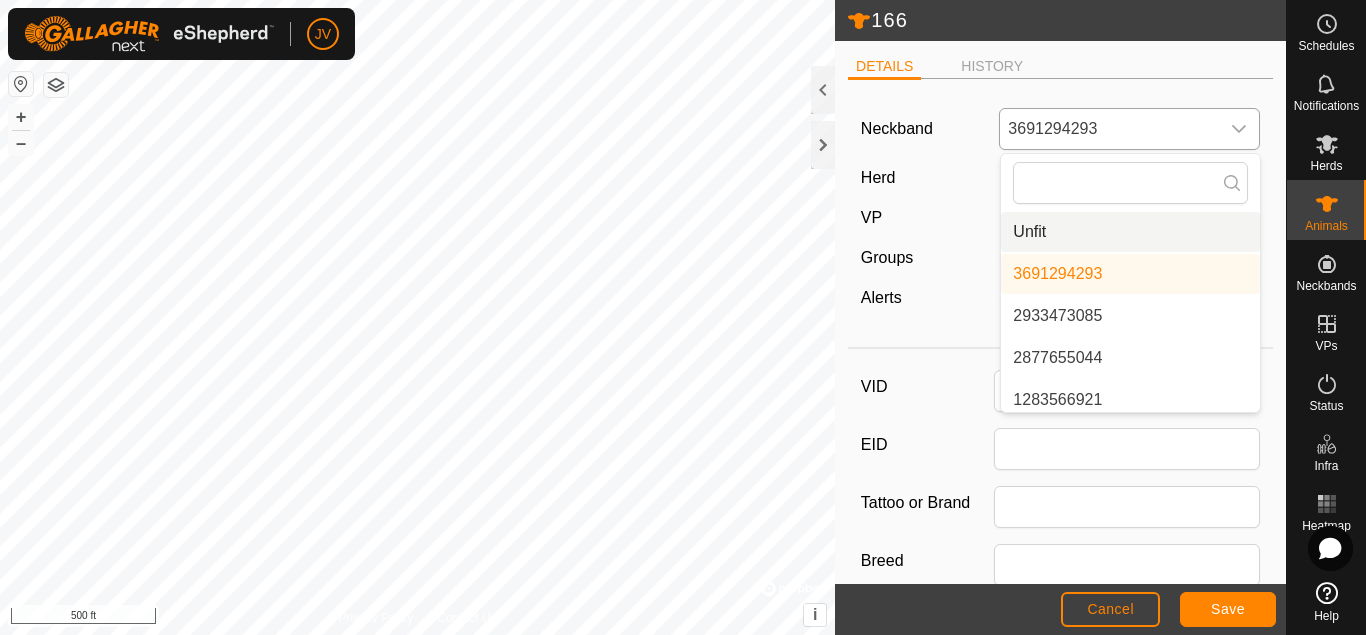 click on "Unfit" at bounding box center [1130, 232] 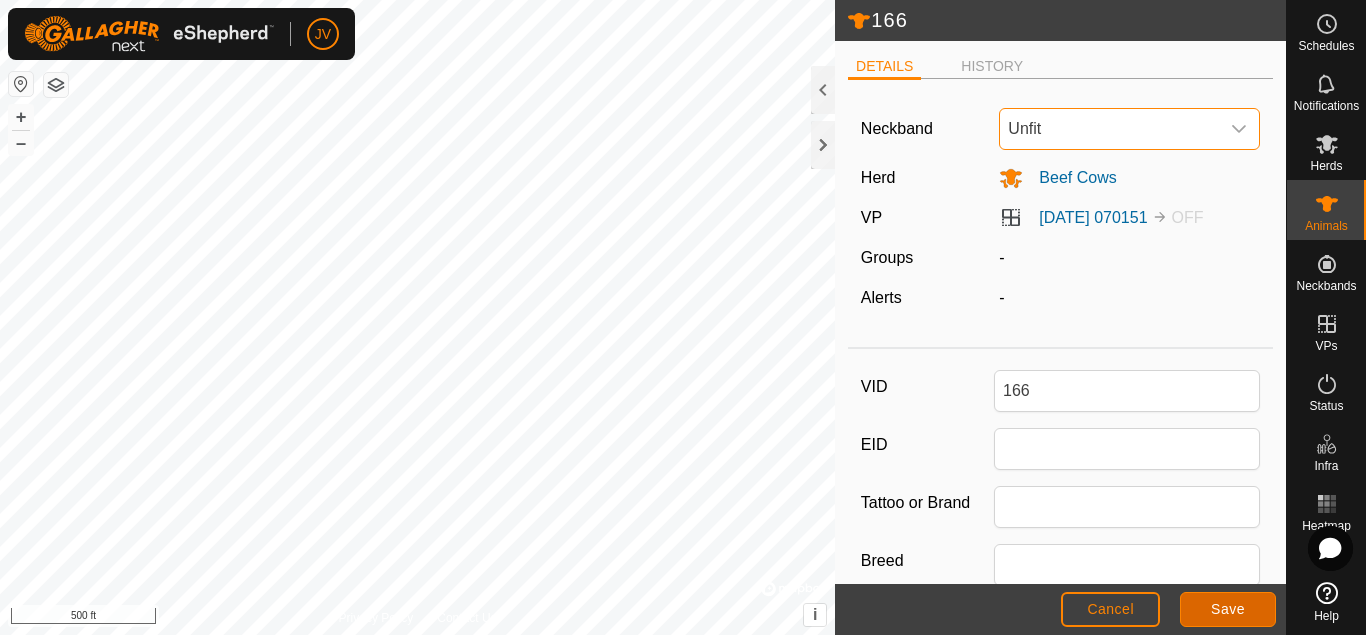click on "Save" 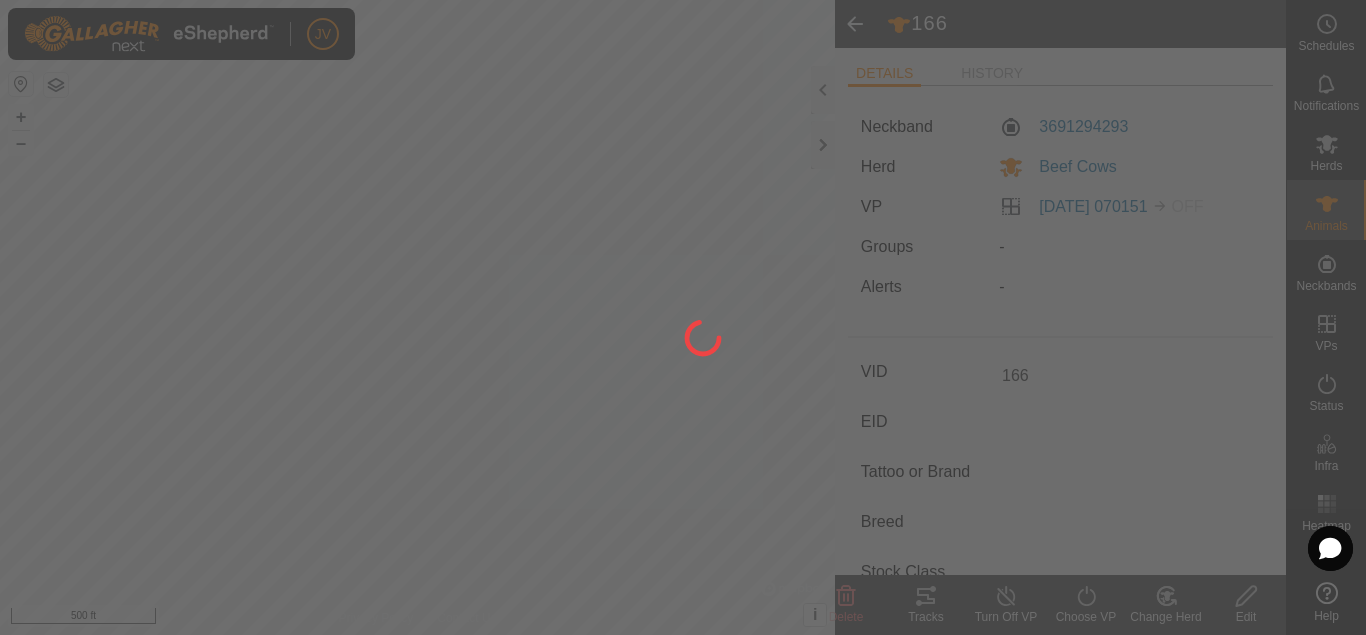type on "-" 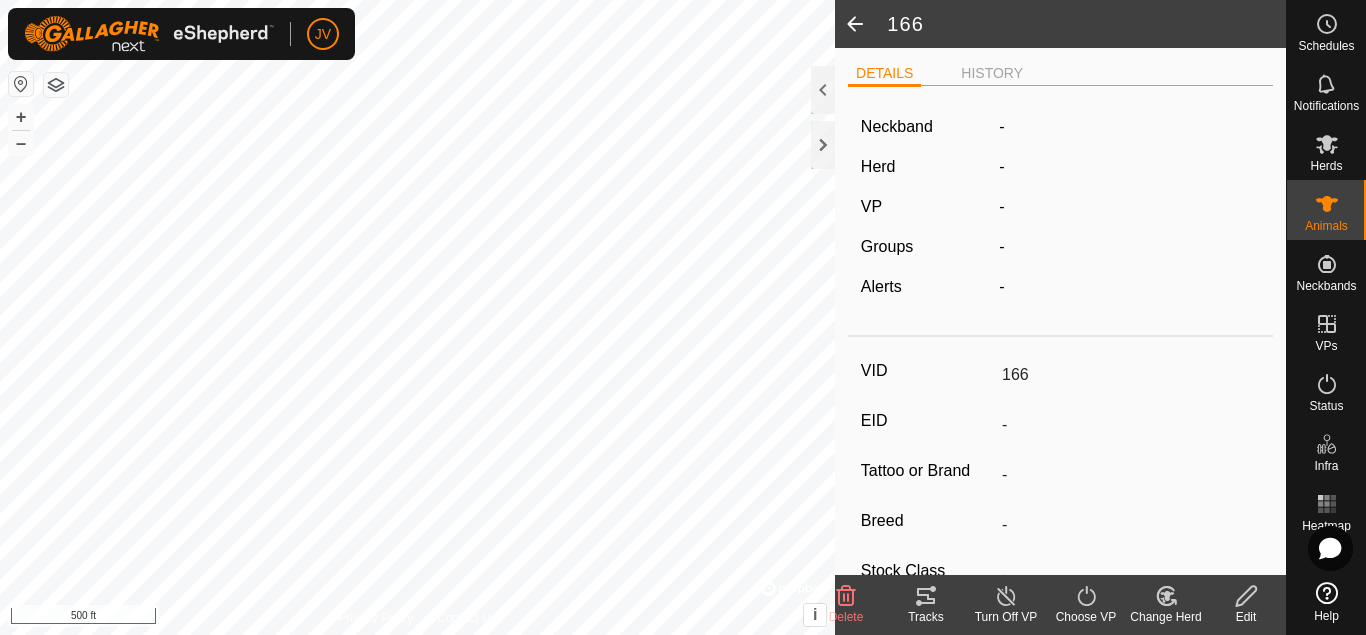 click 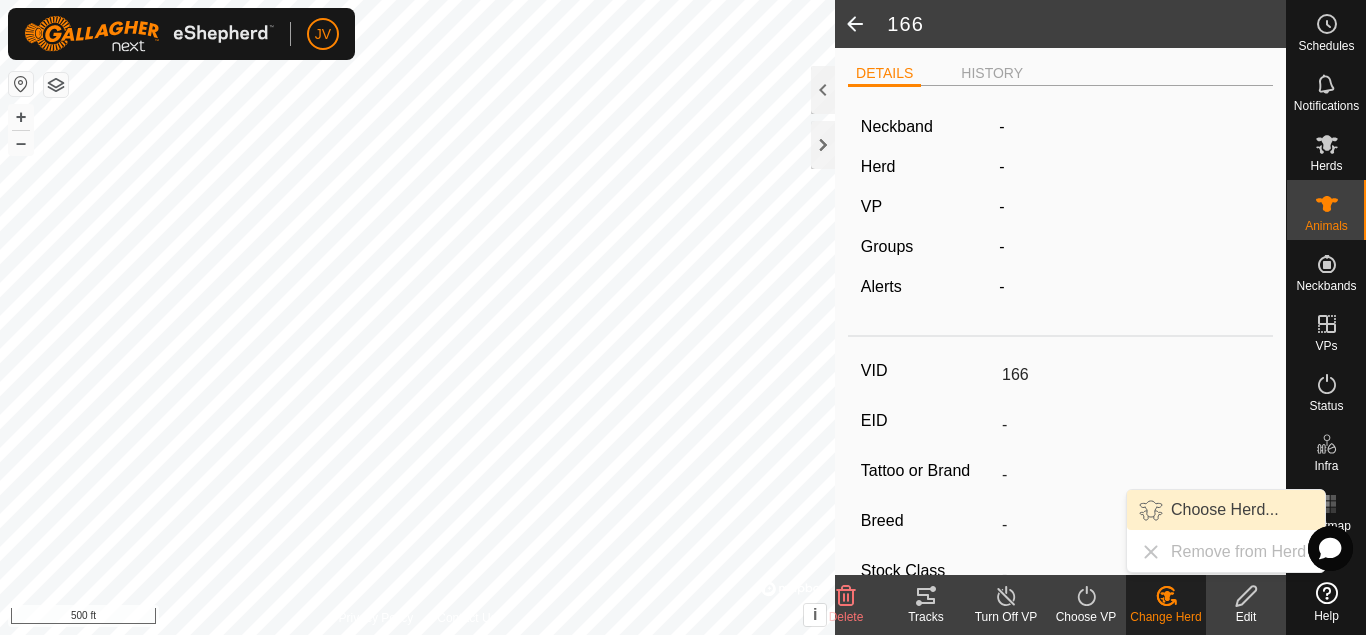 click on "Choose Herd..." at bounding box center [1226, 510] 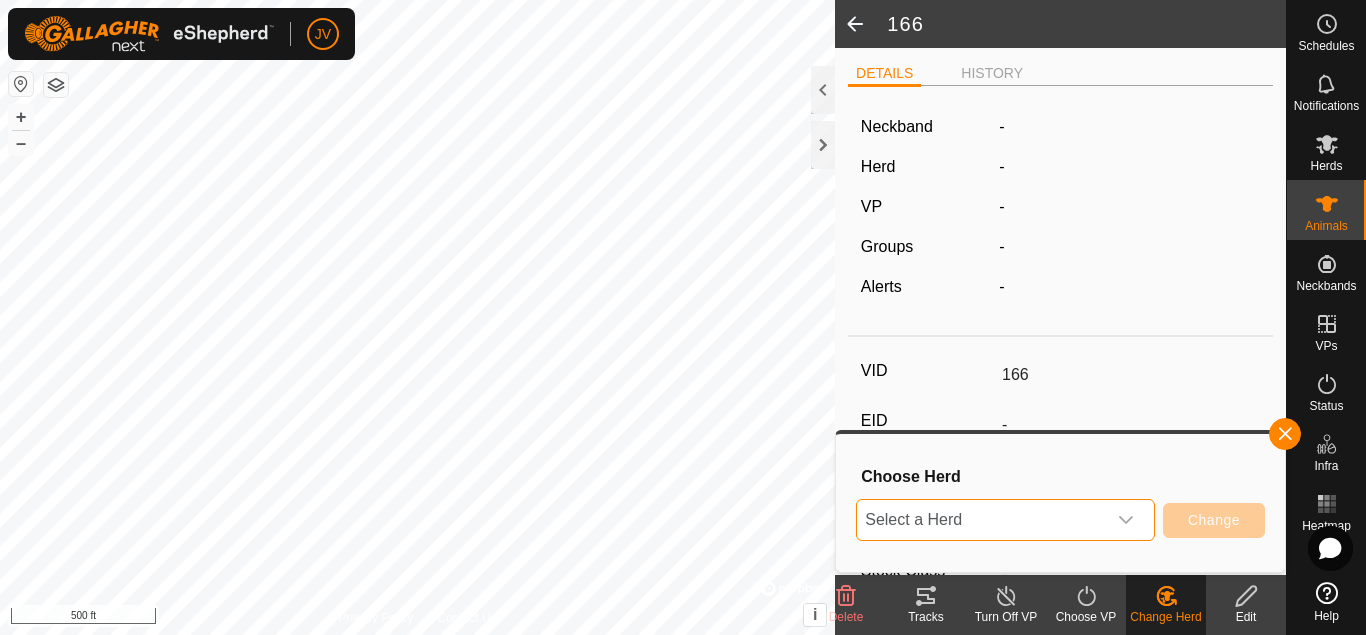 drag, startPoint x: 1056, startPoint y: 529, endPoint x: 1053, endPoint y: 518, distance: 11.401754 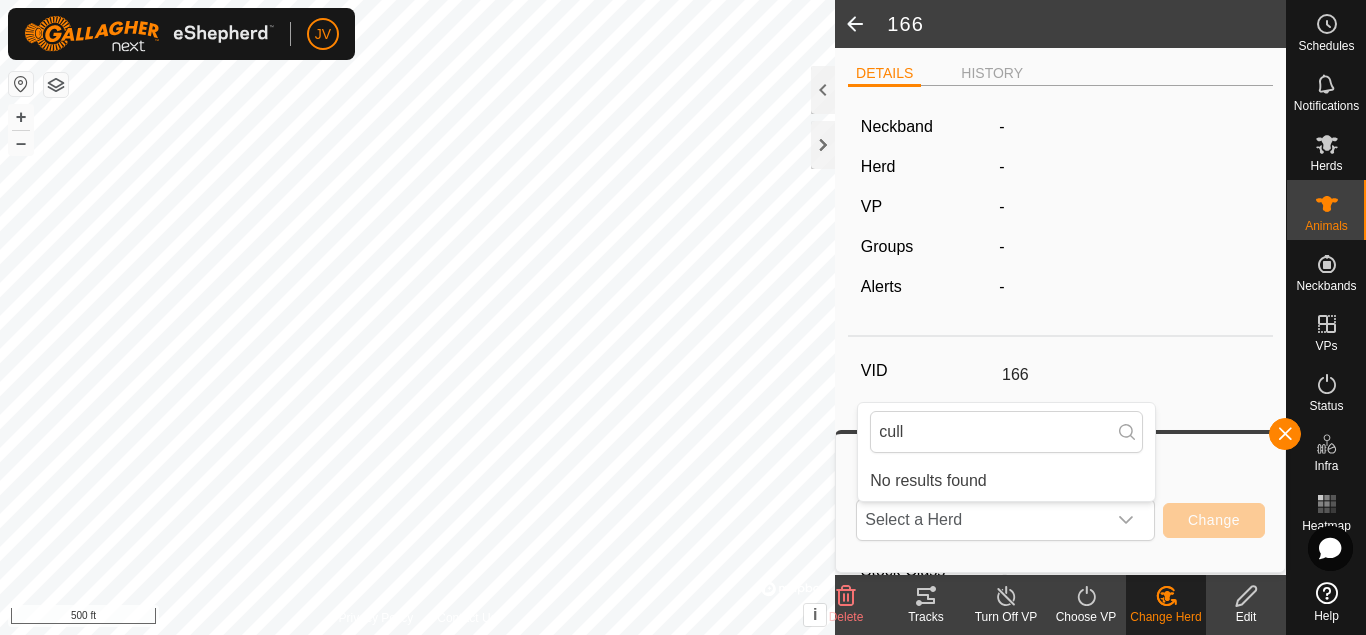 type on "cull" 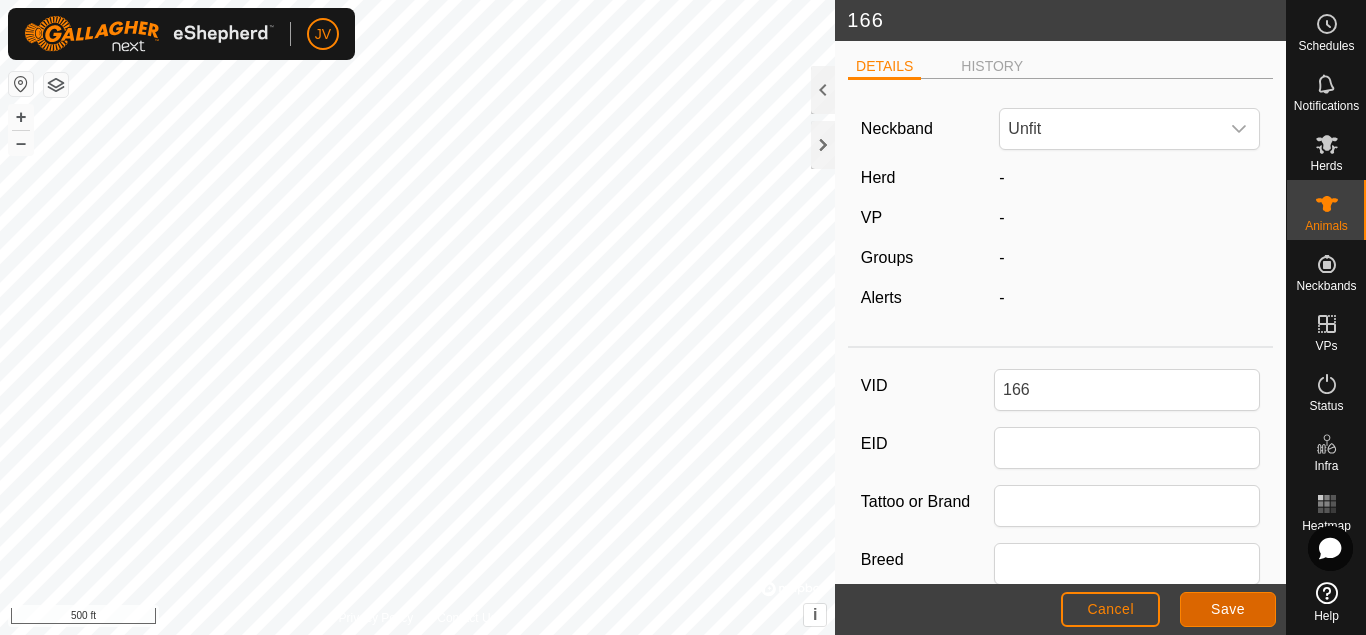 click on "Save" 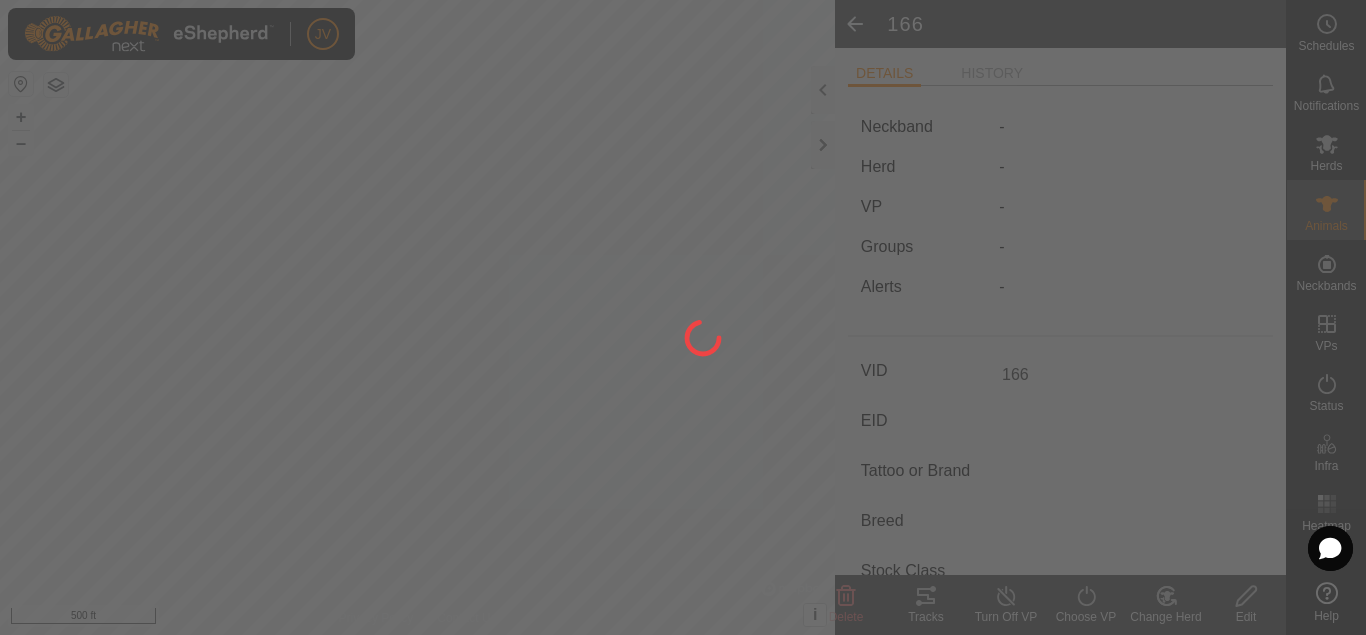 type on "-" 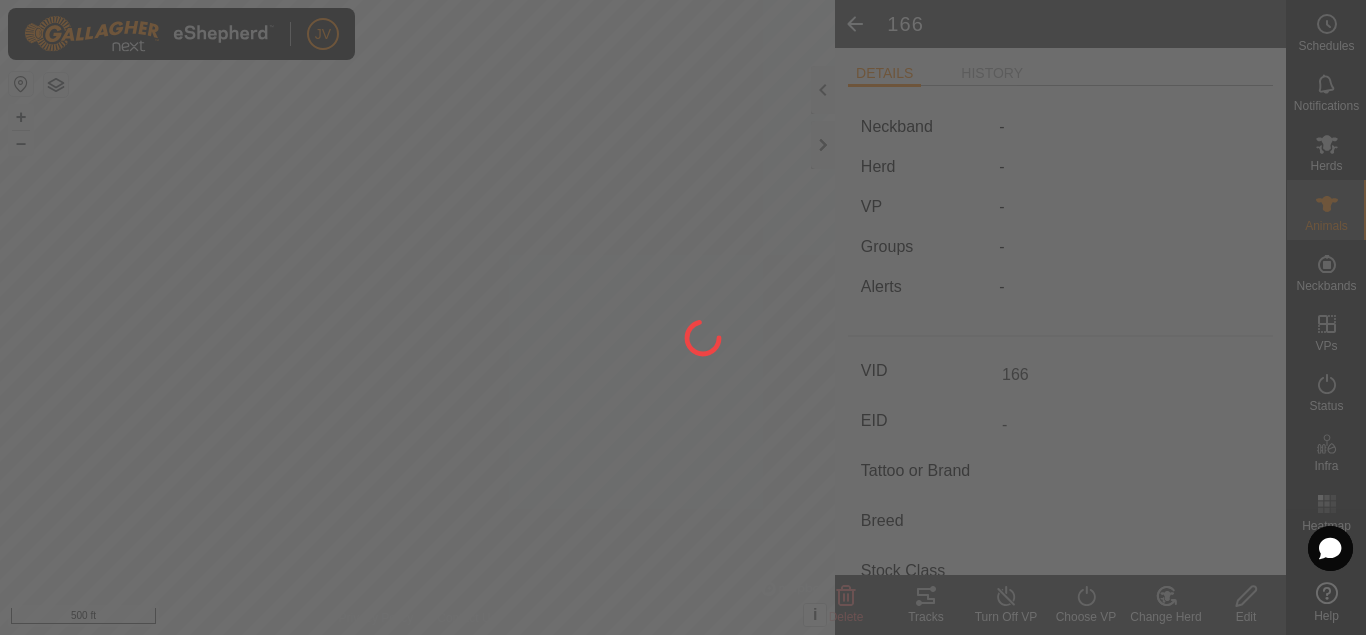 type on "-" 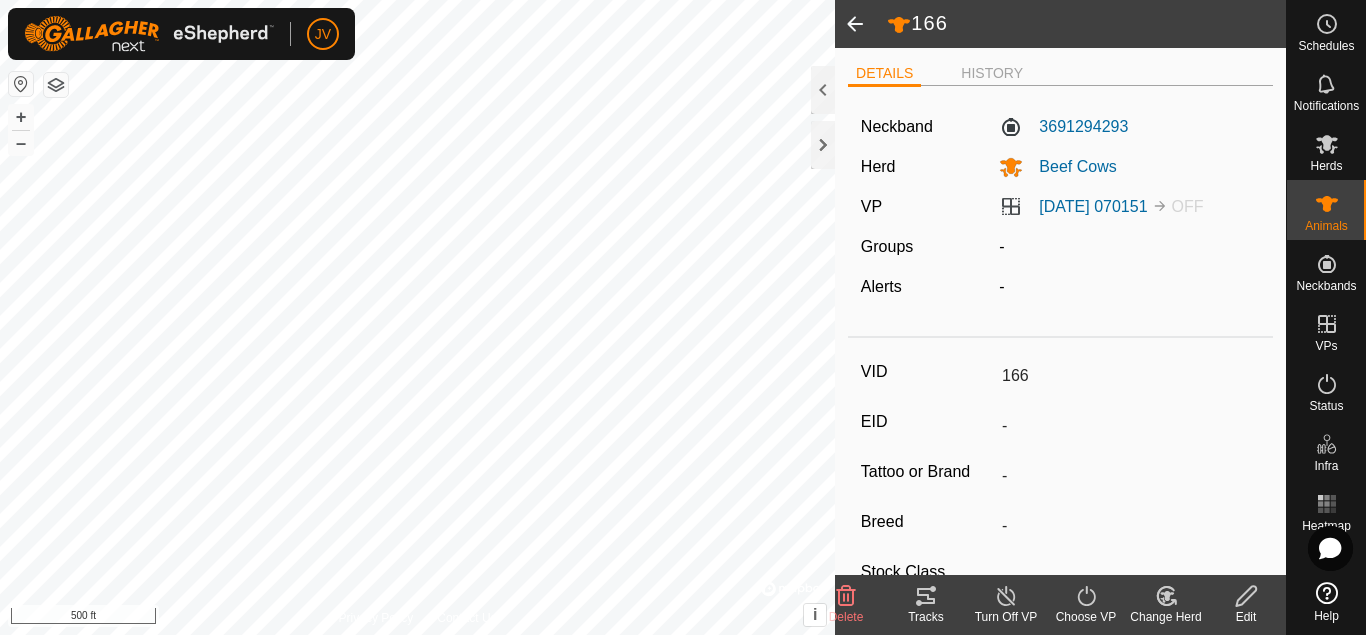drag, startPoint x: 1267, startPoint y: 343, endPoint x: 826, endPoint y: 453, distance: 454.51184 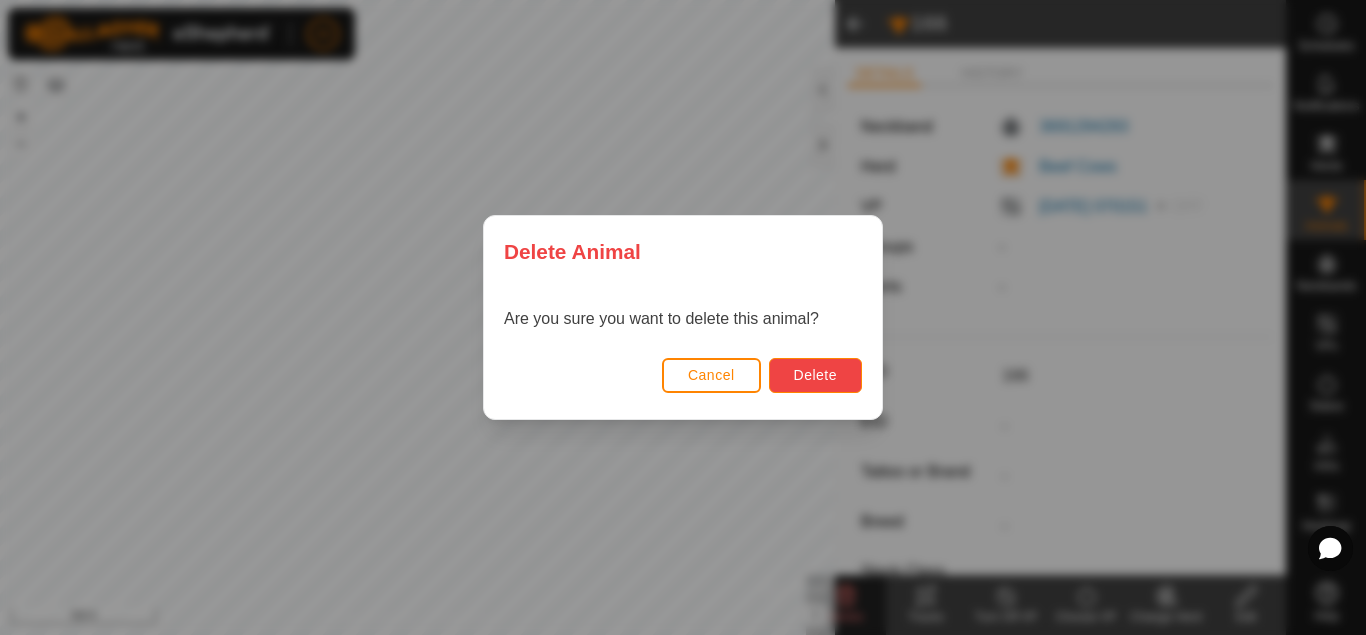 click on "Delete" at bounding box center [815, 375] 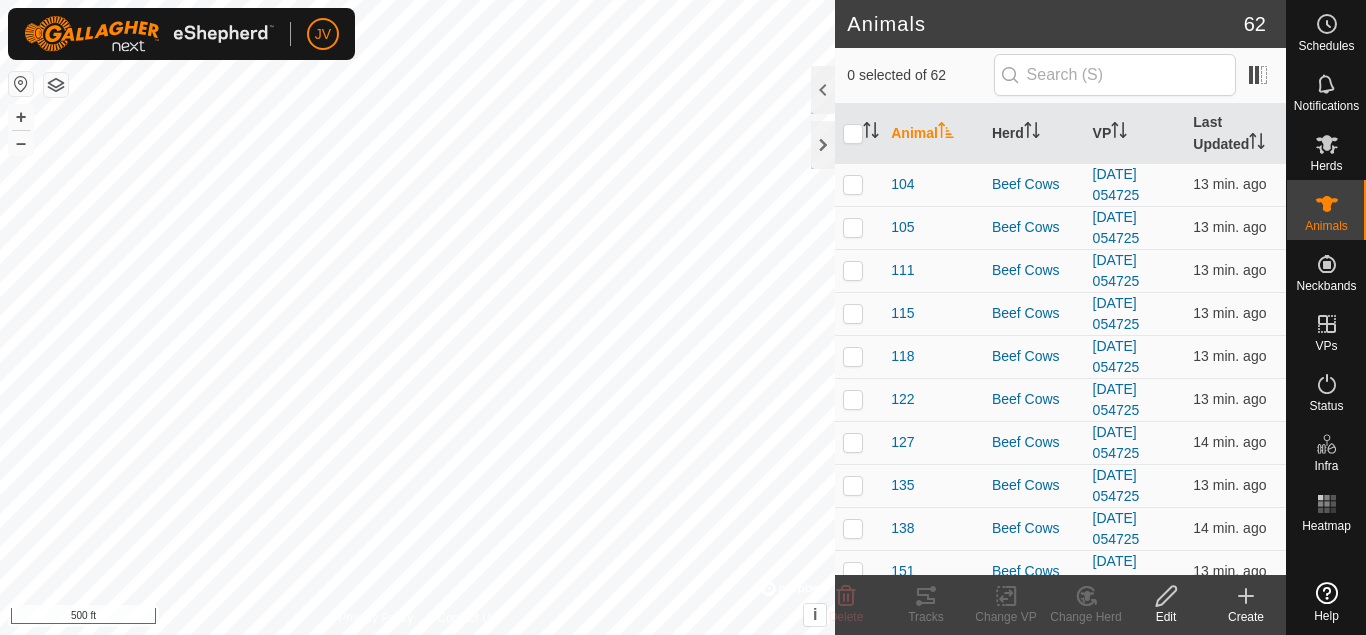 scroll, scrollTop: 0, scrollLeft: 0, axis: both 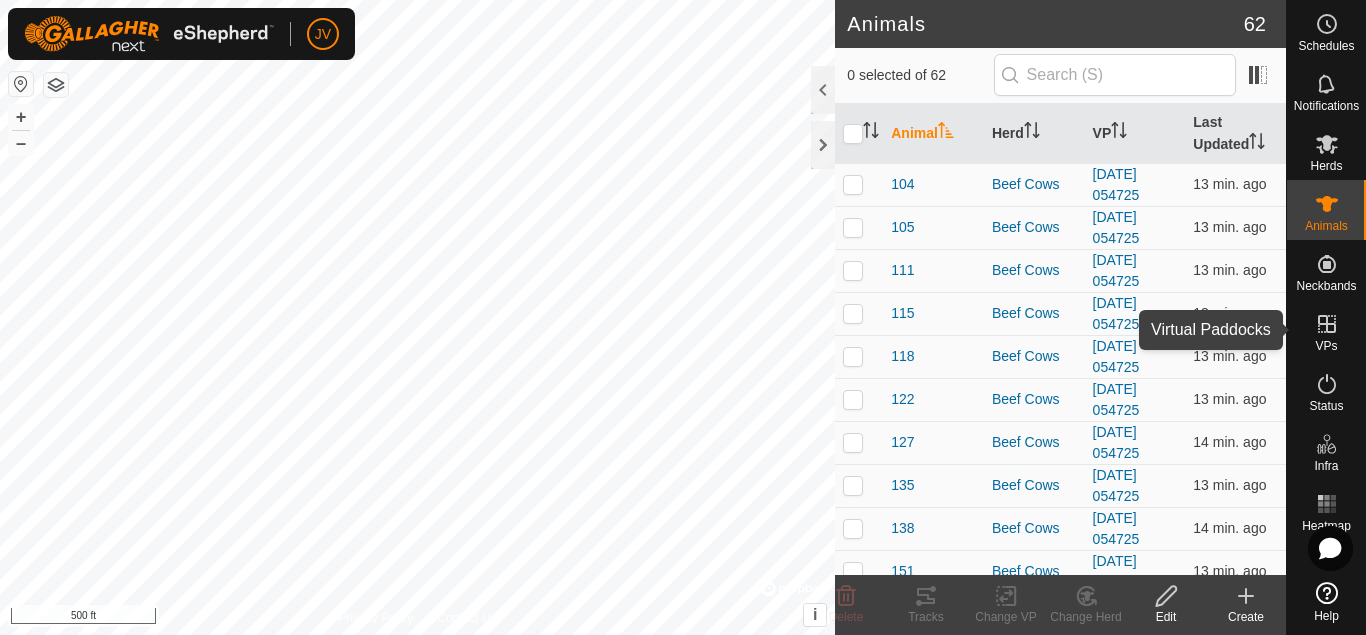 click 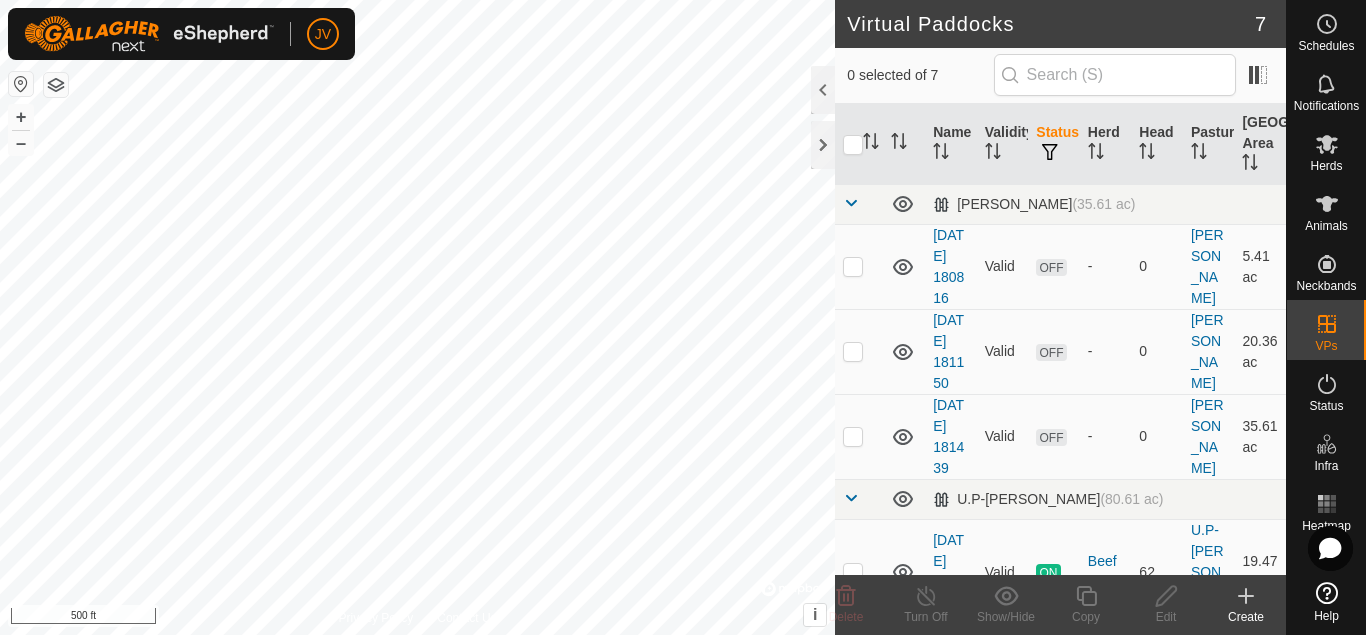 click 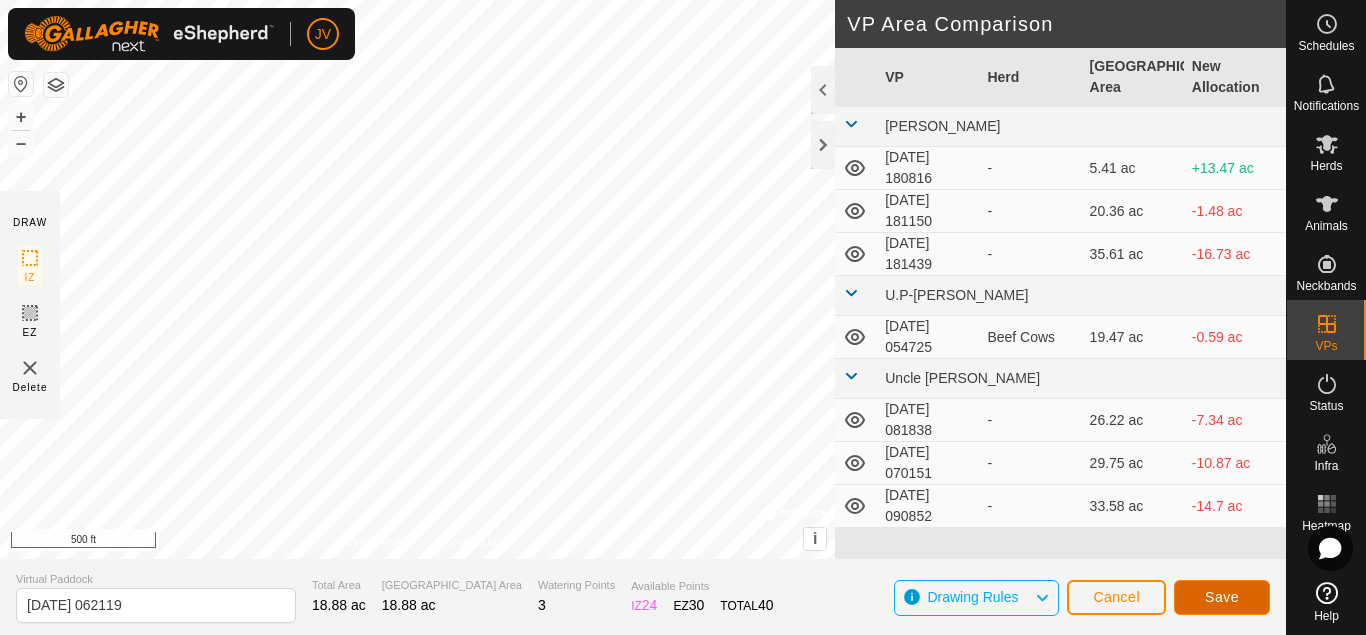 click on "Save" 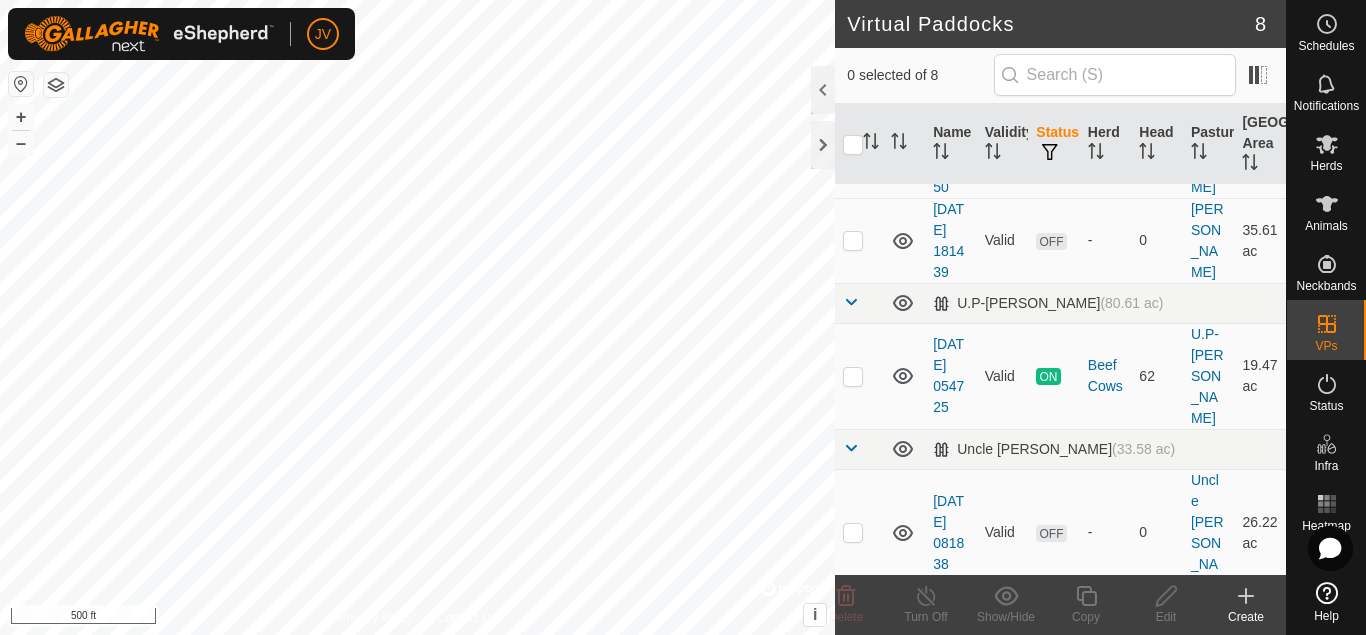 scroll, scrollTop: 197, scrollLeft: 0, axis: vertical 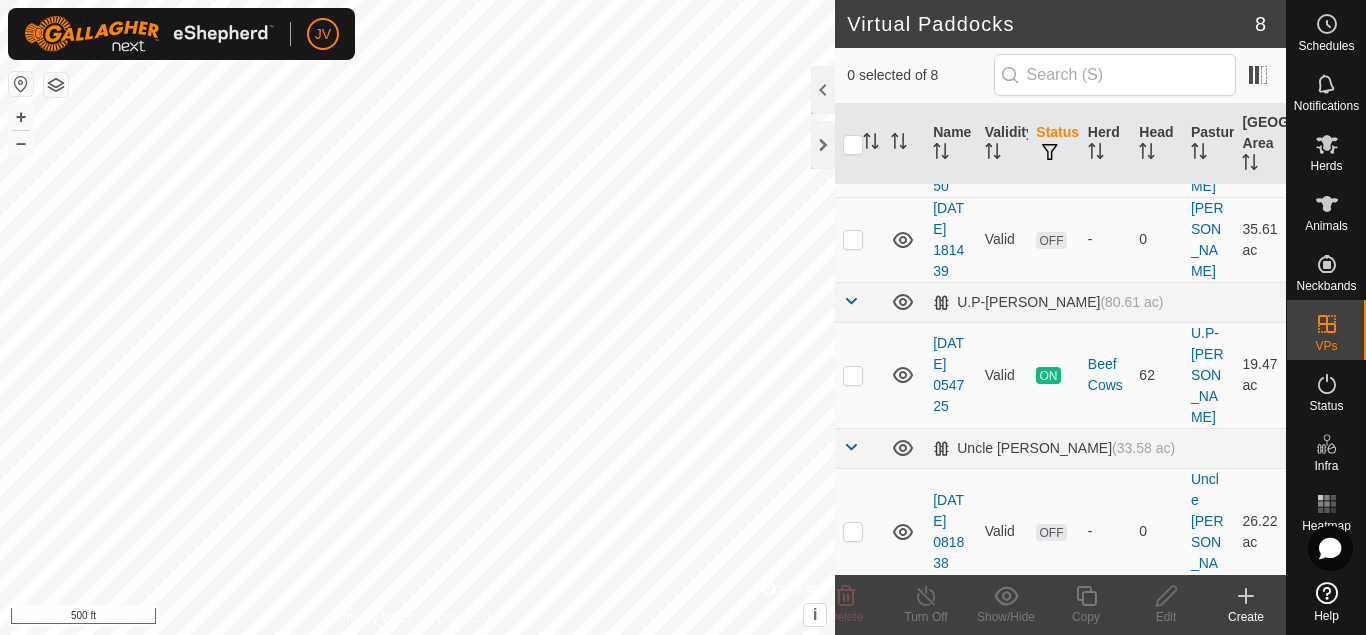 checkbox on "true" 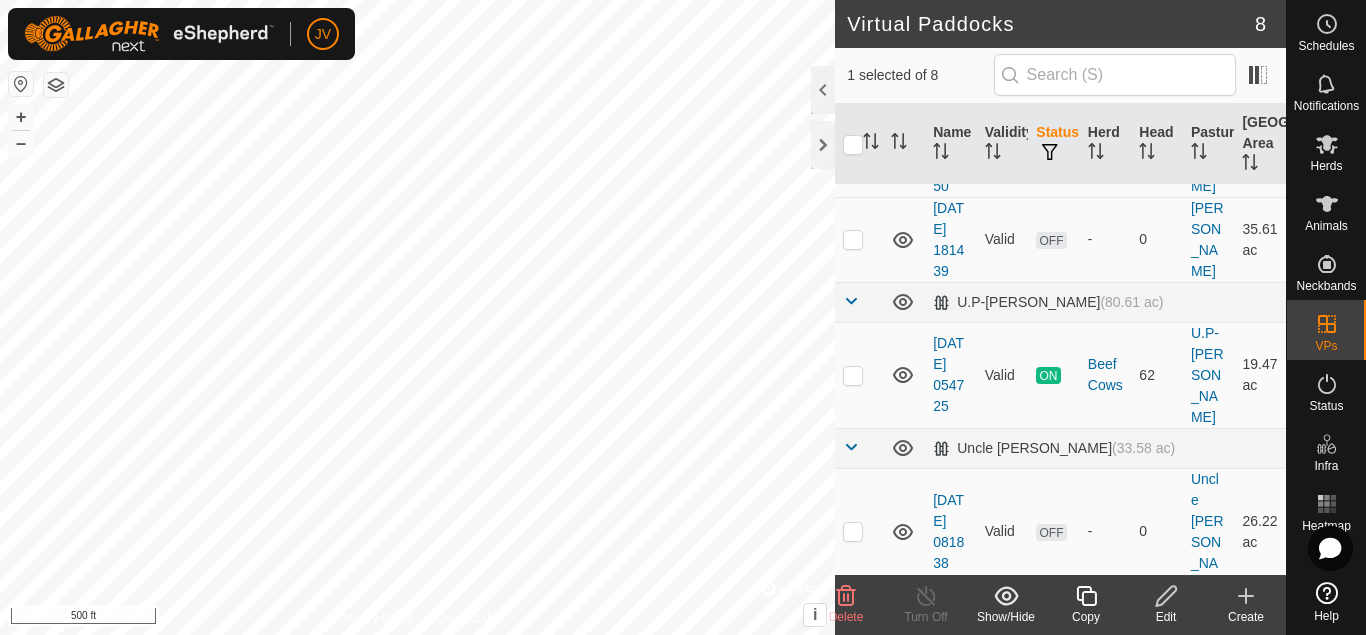 click 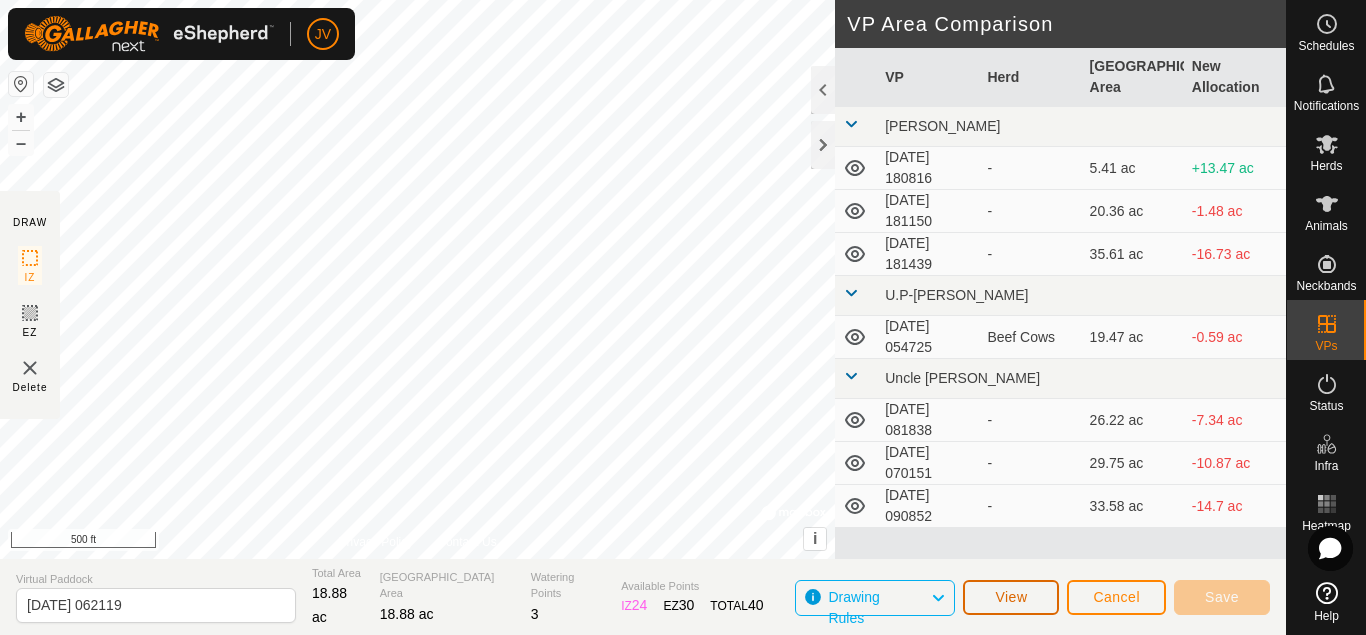 click on "View" 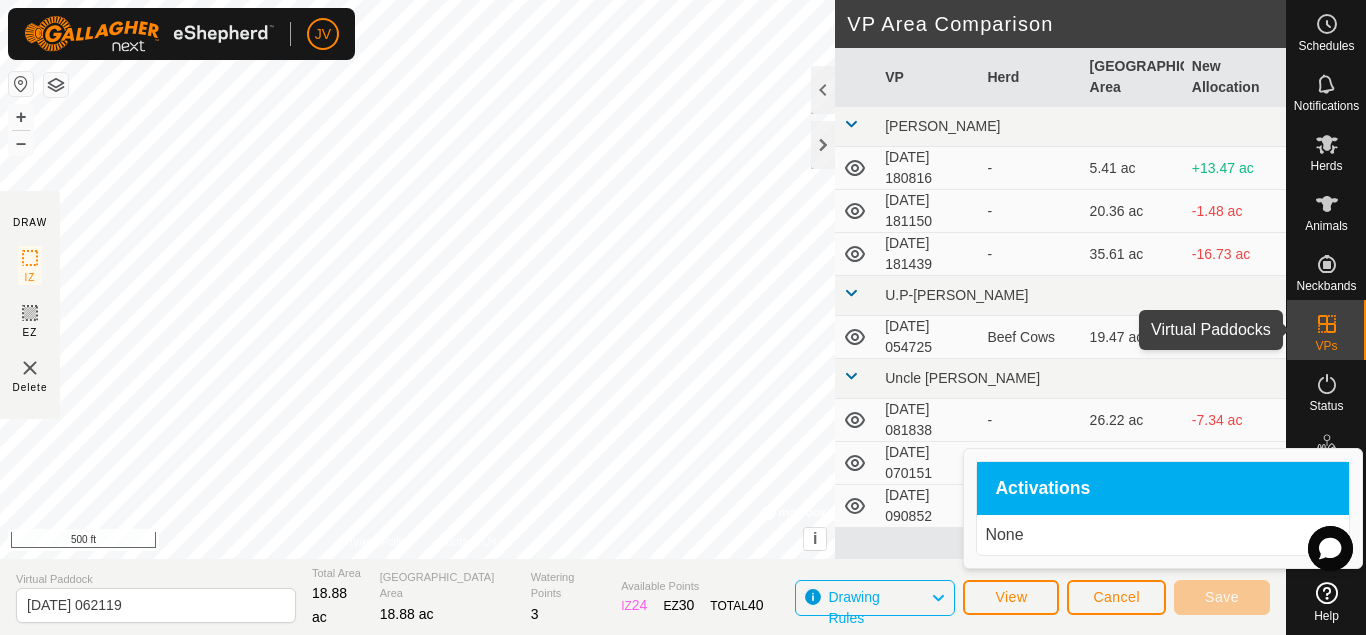 click 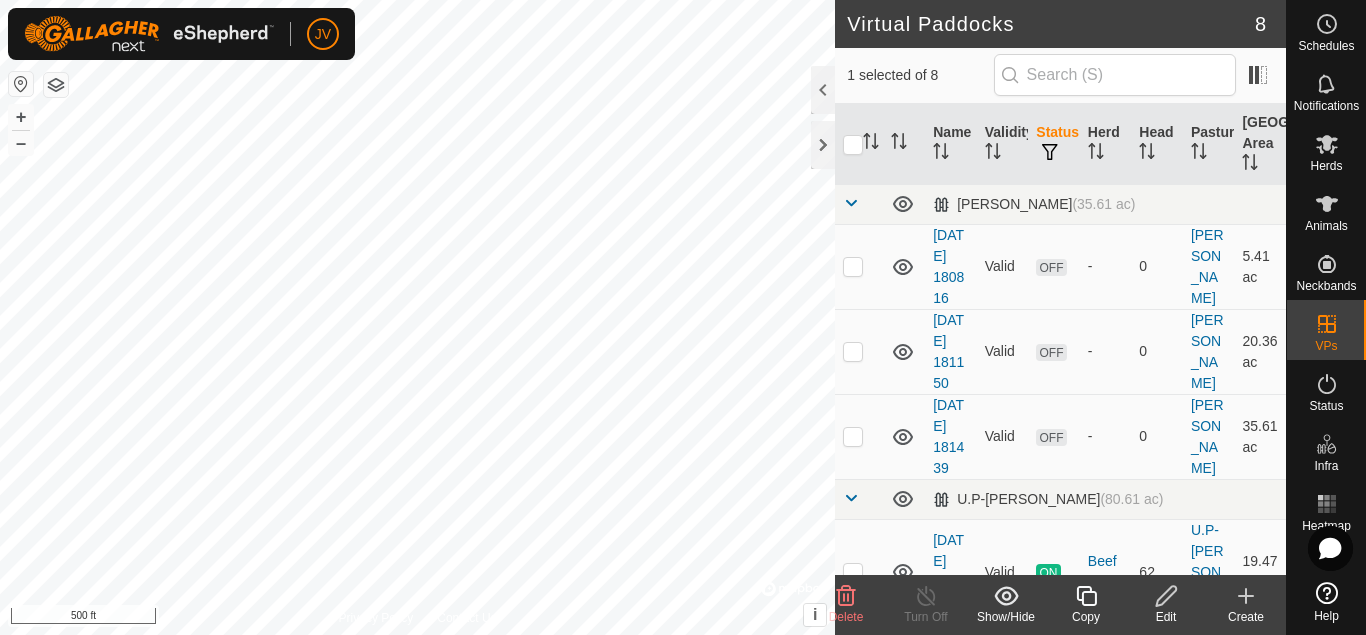 click 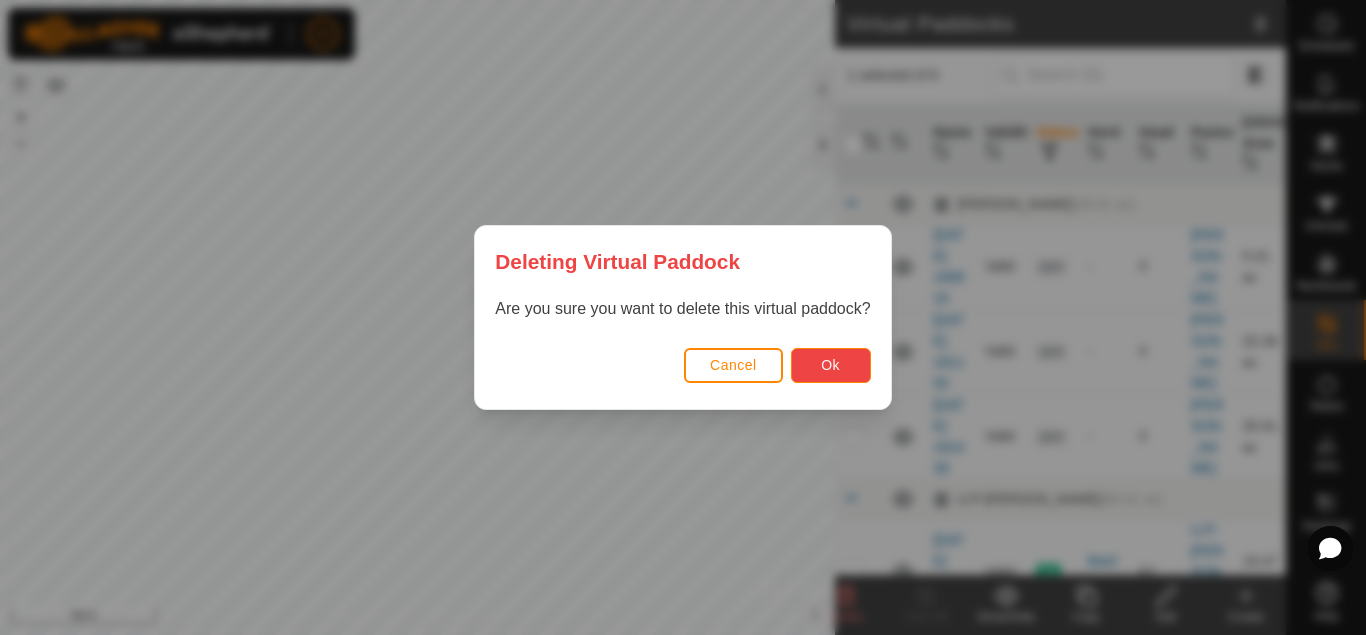 click on "Ok" at bounding box center [831, 365] 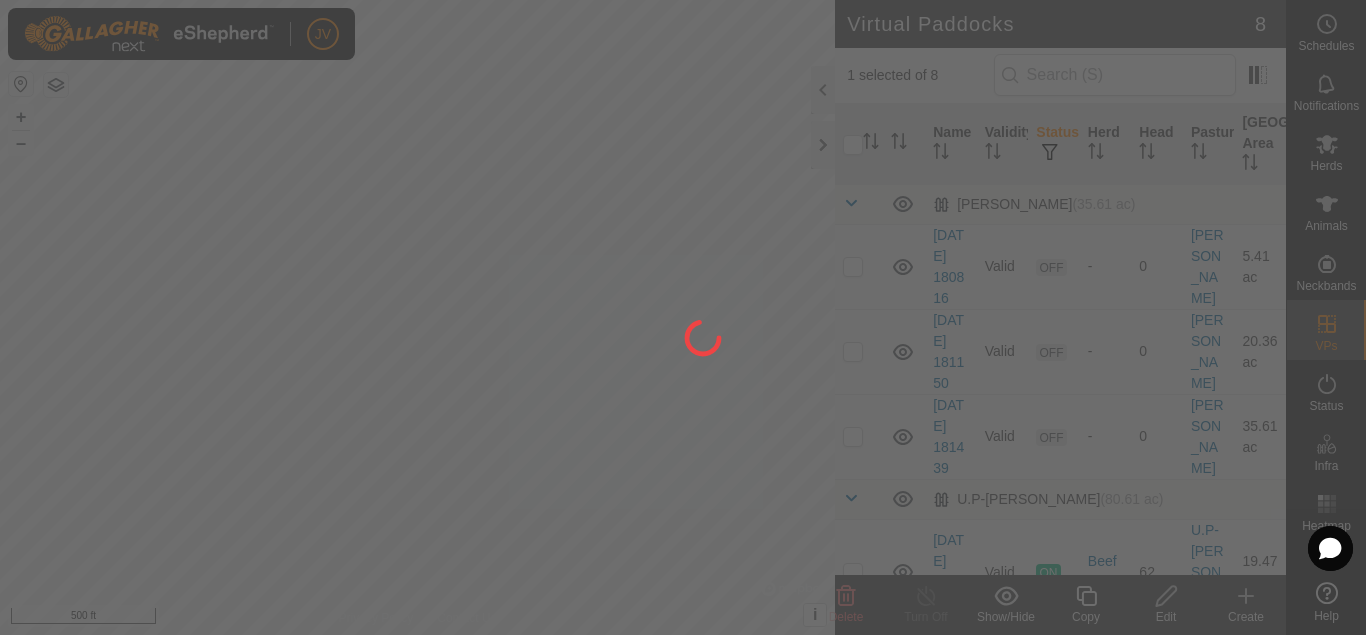 checkbox on "false" 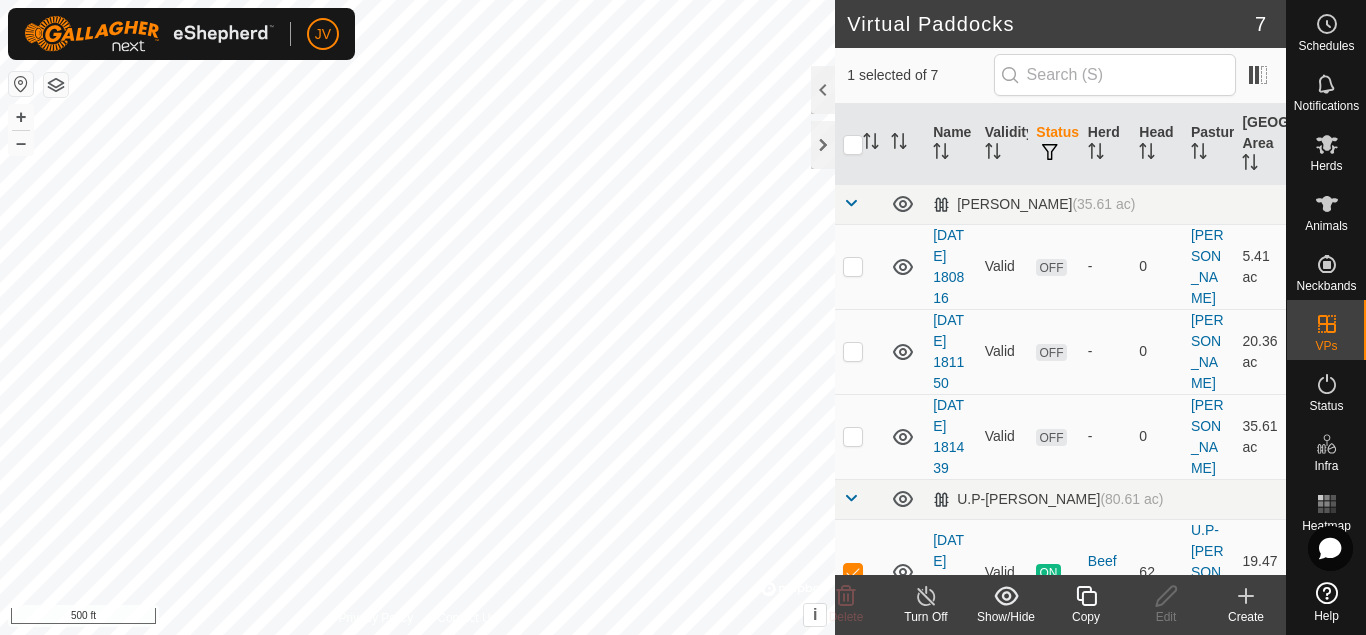 checkbox on "true" 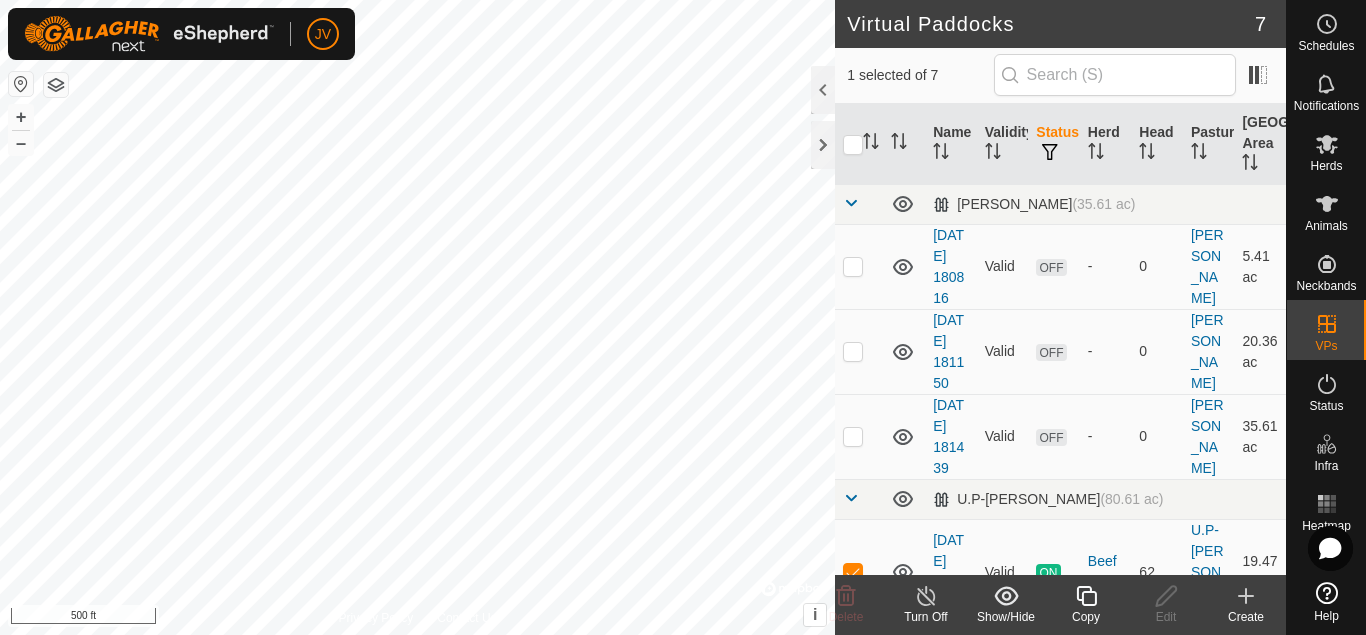 click 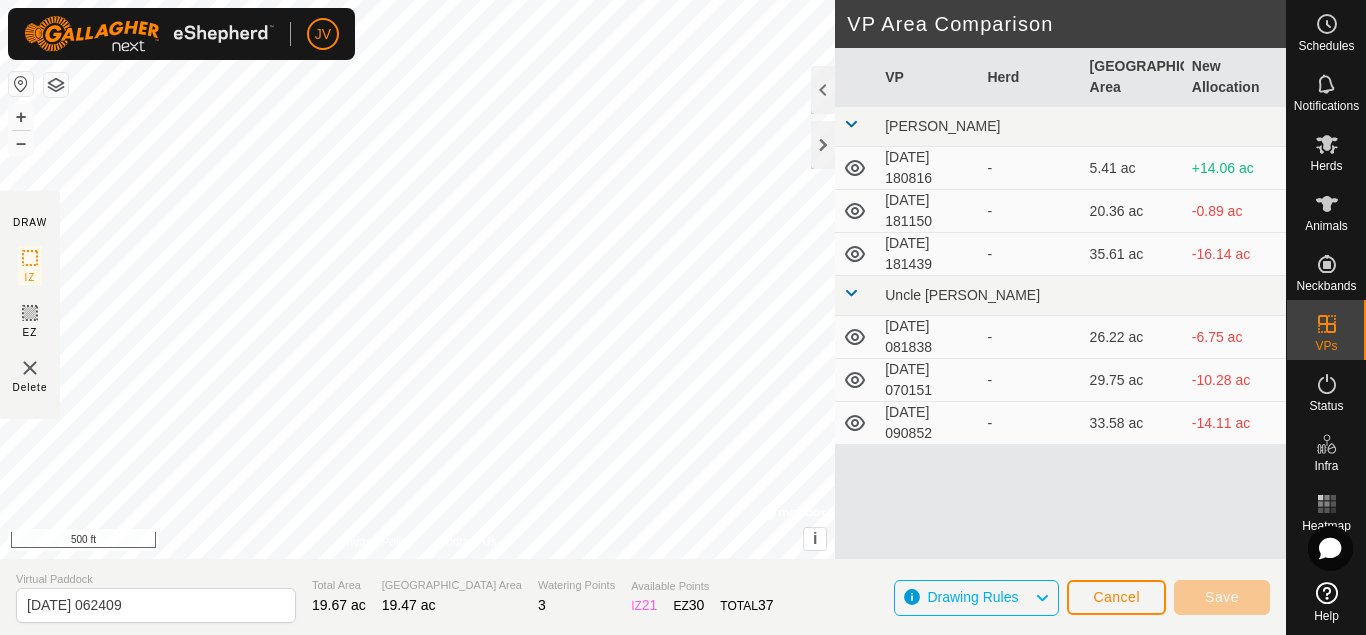 type on "2025-07-17 062411" 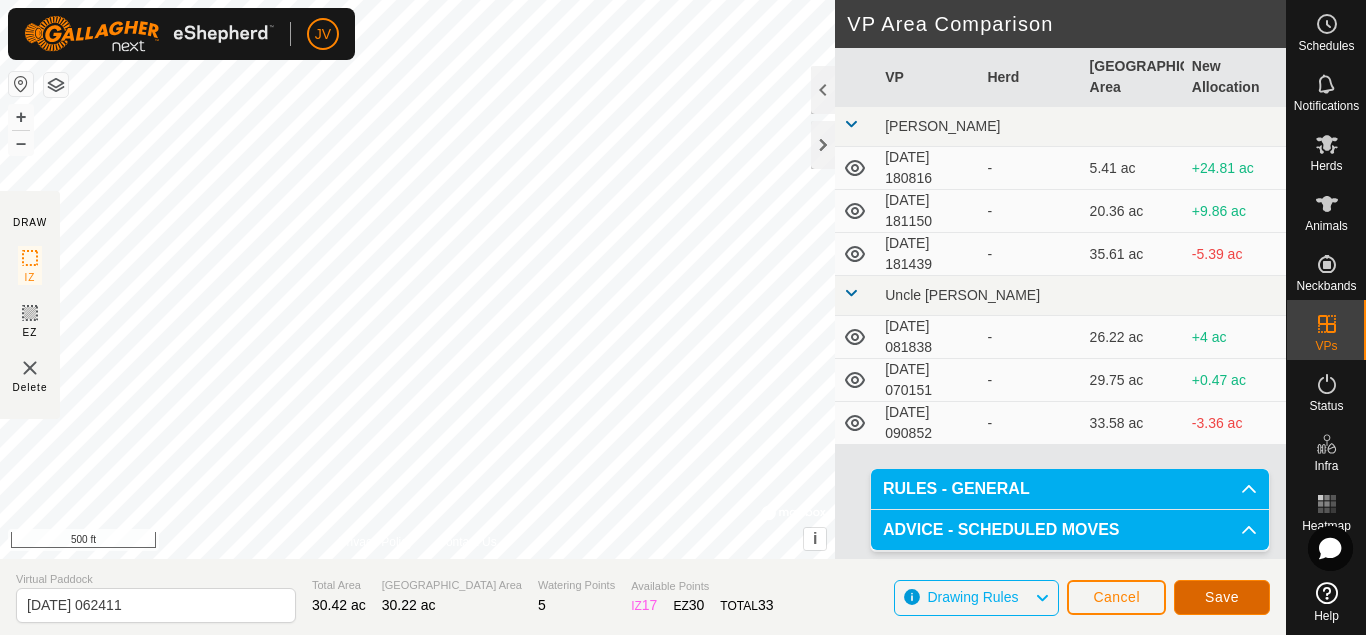 click on "Save" 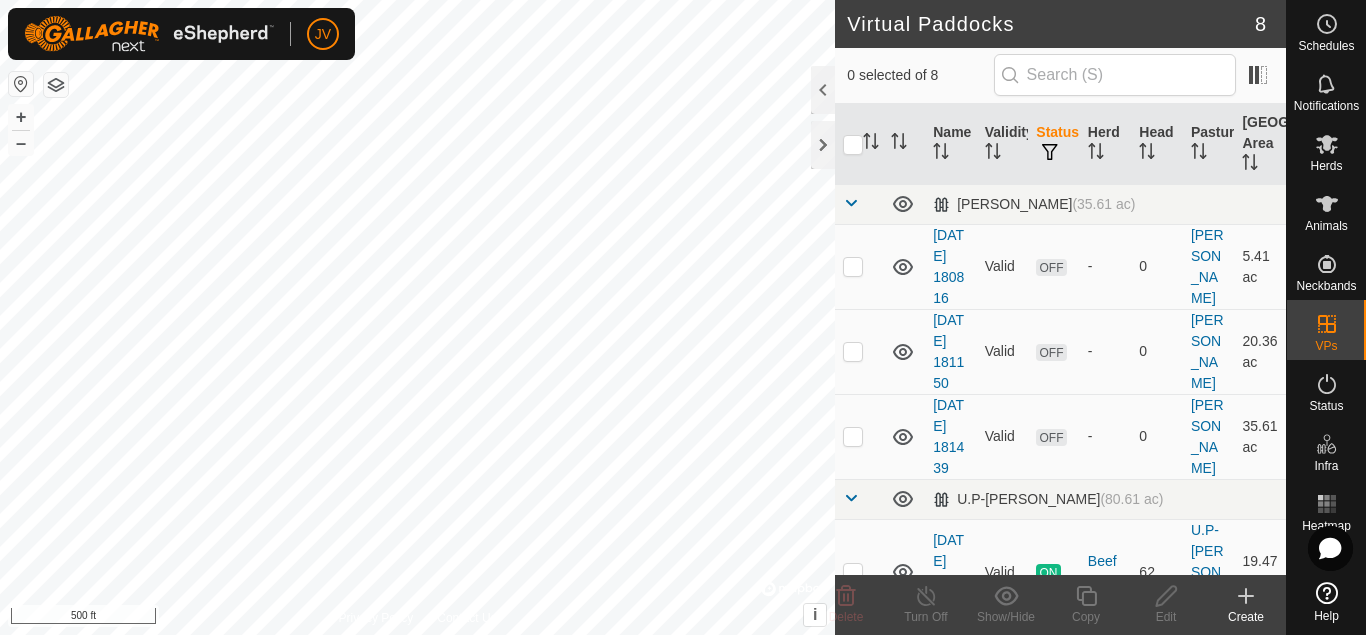 checkbox on "true" 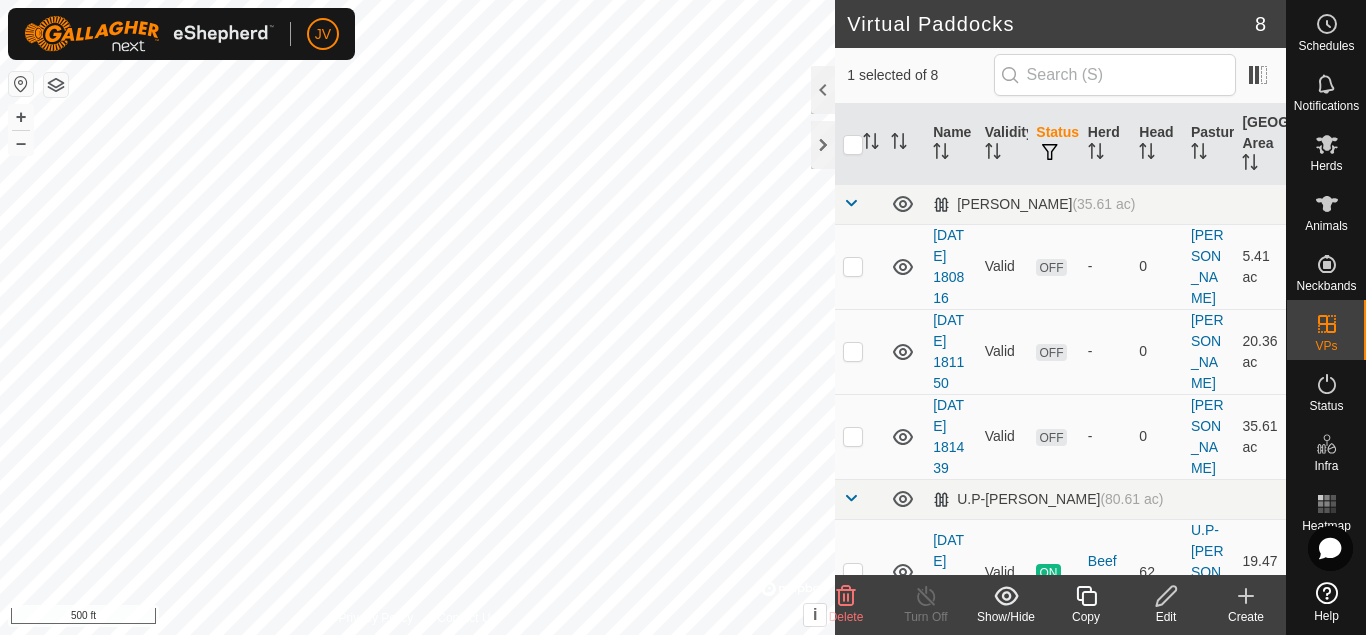 checkbox on "true" 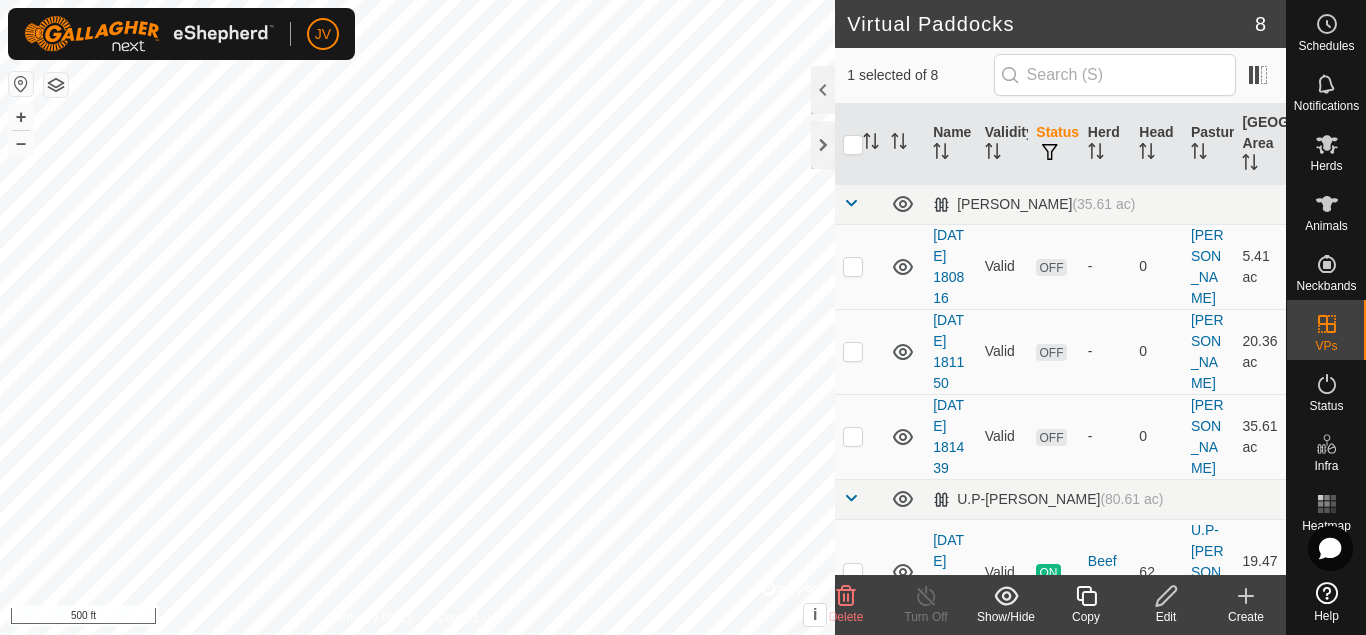 checkbox on "false" 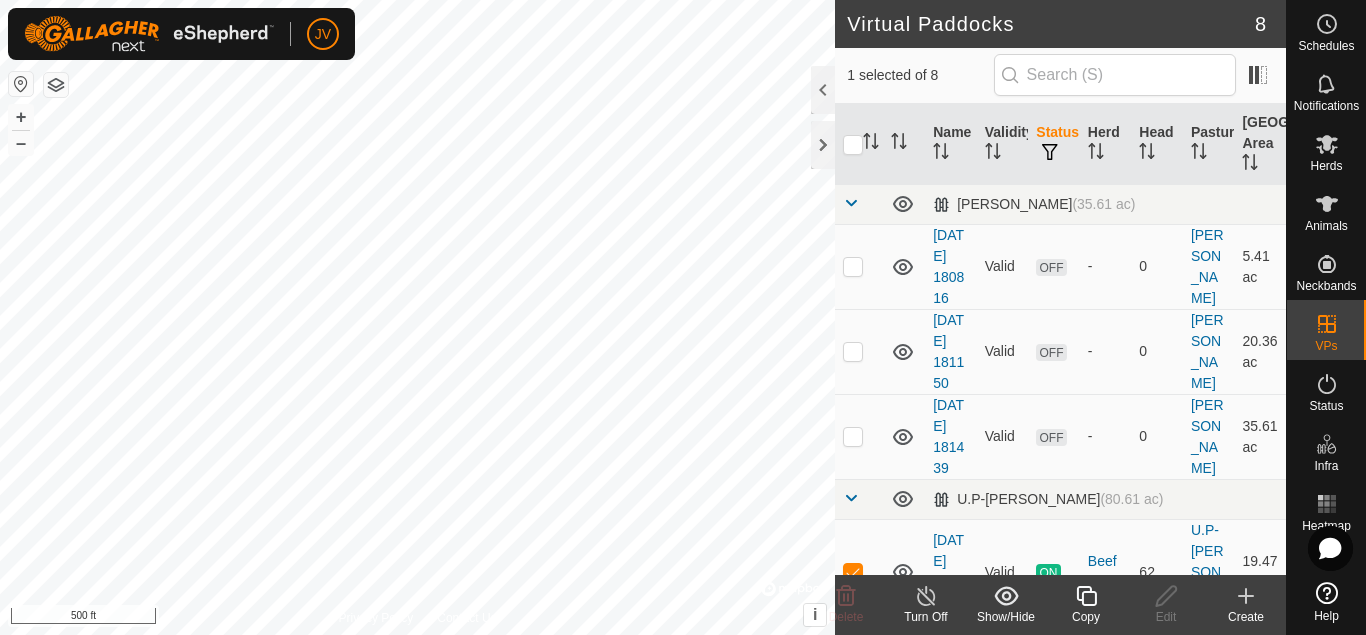 checkbox on "false" 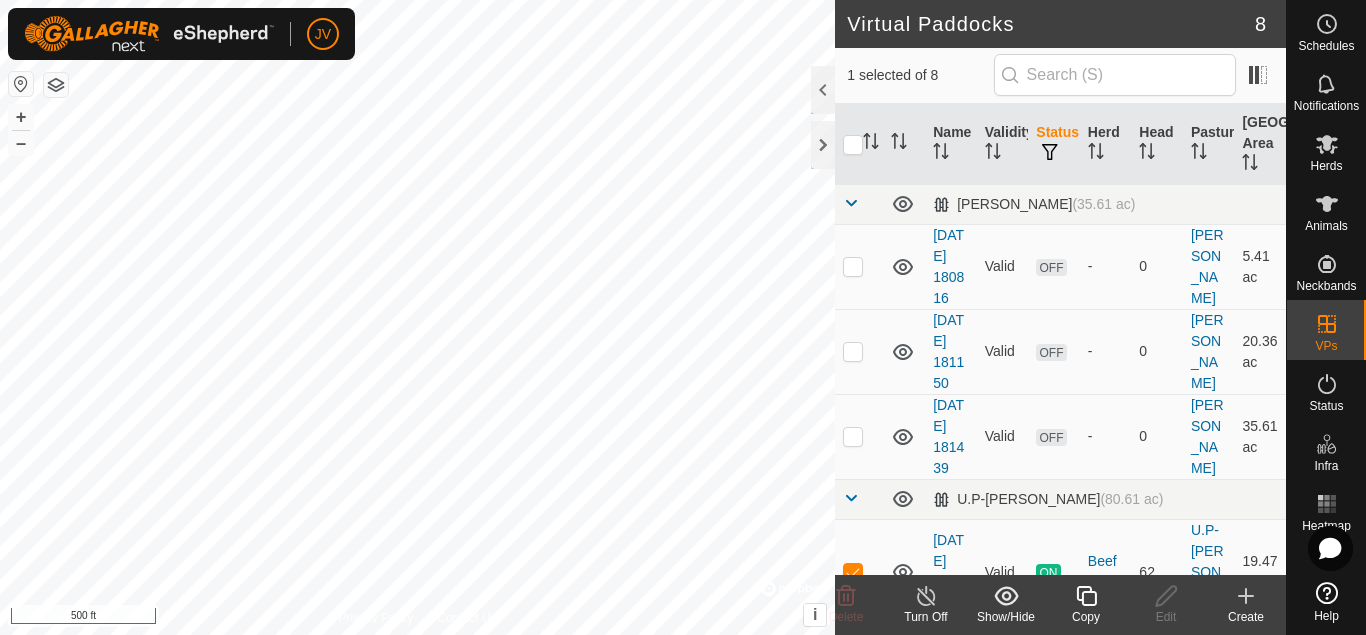 checkbox on "true" 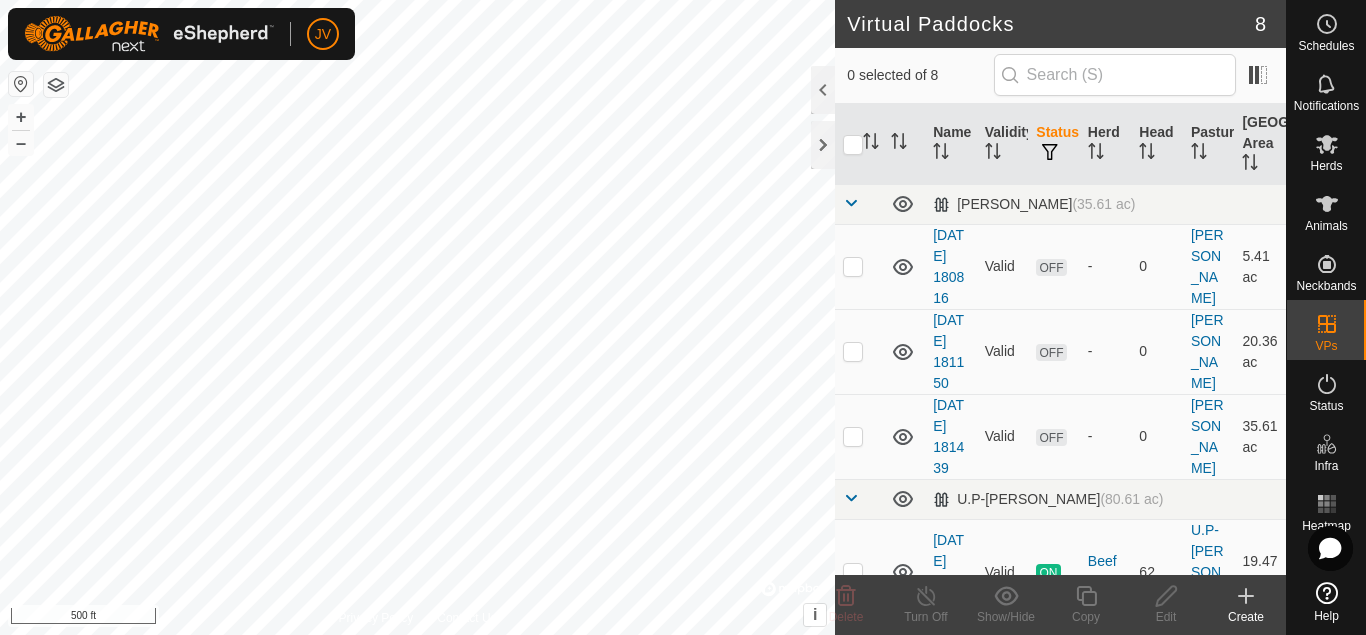scroll, scrollTop: 0, scrollLeft: 0, axis: both 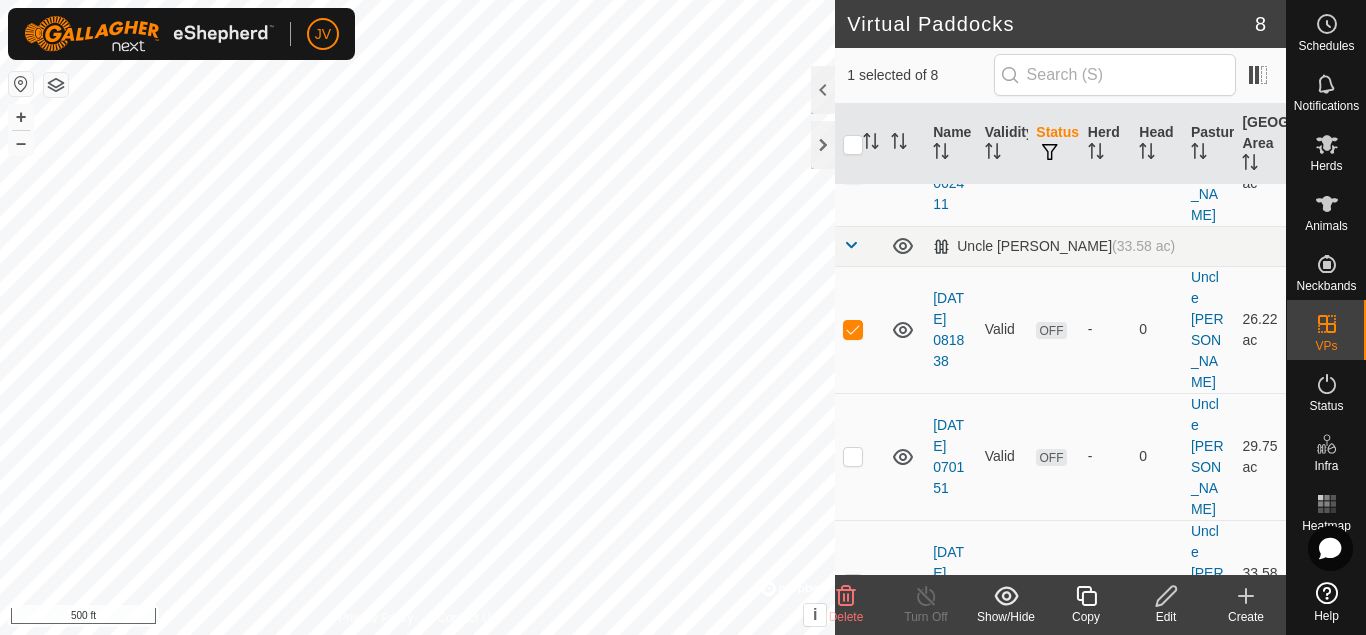 click 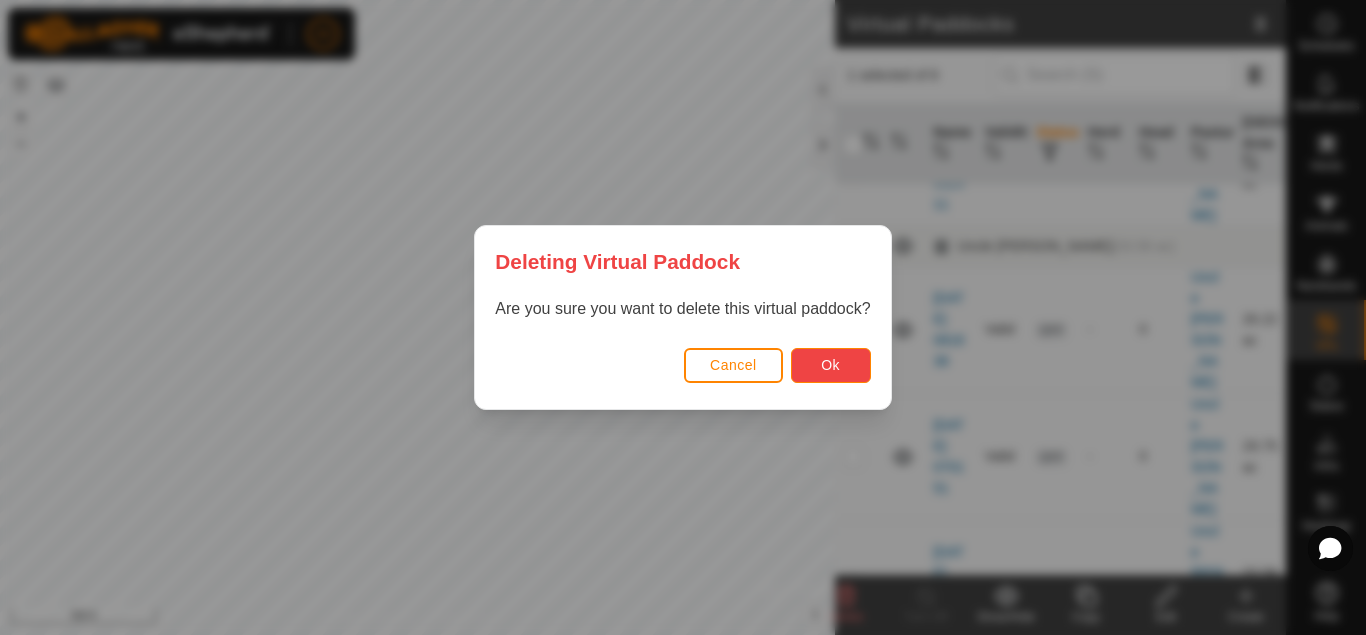 click on "Ok" at bounding box center (831, 365) 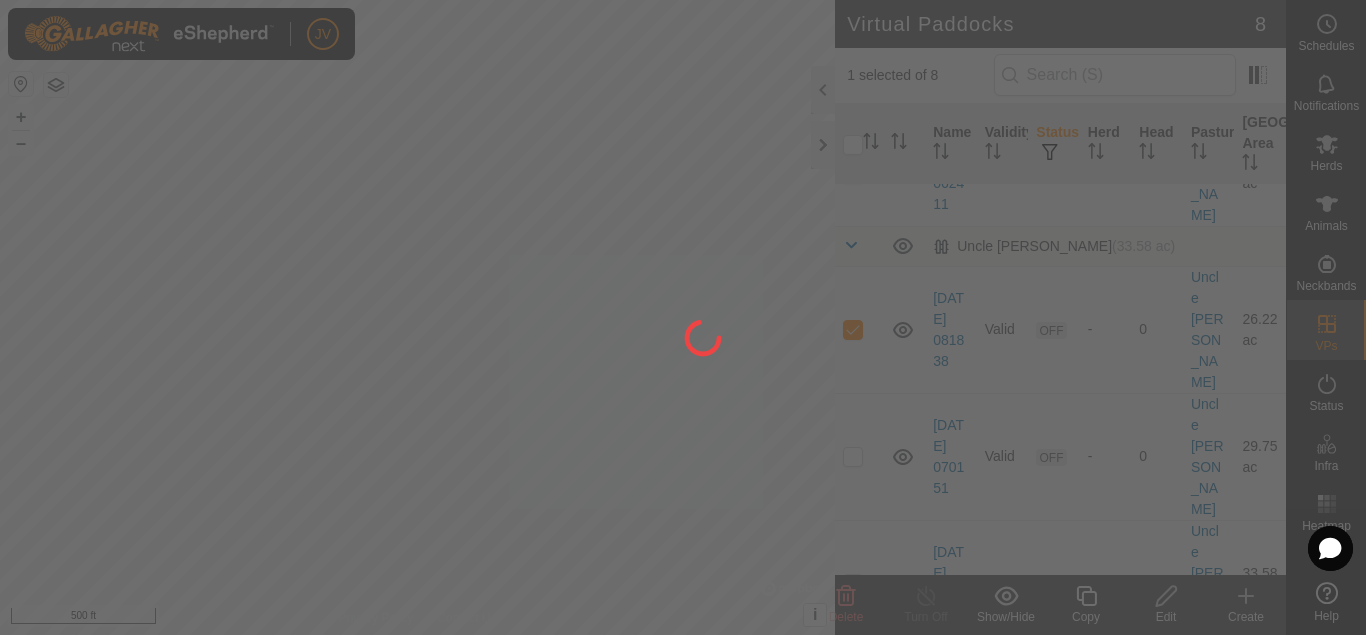 checkbox on "false" 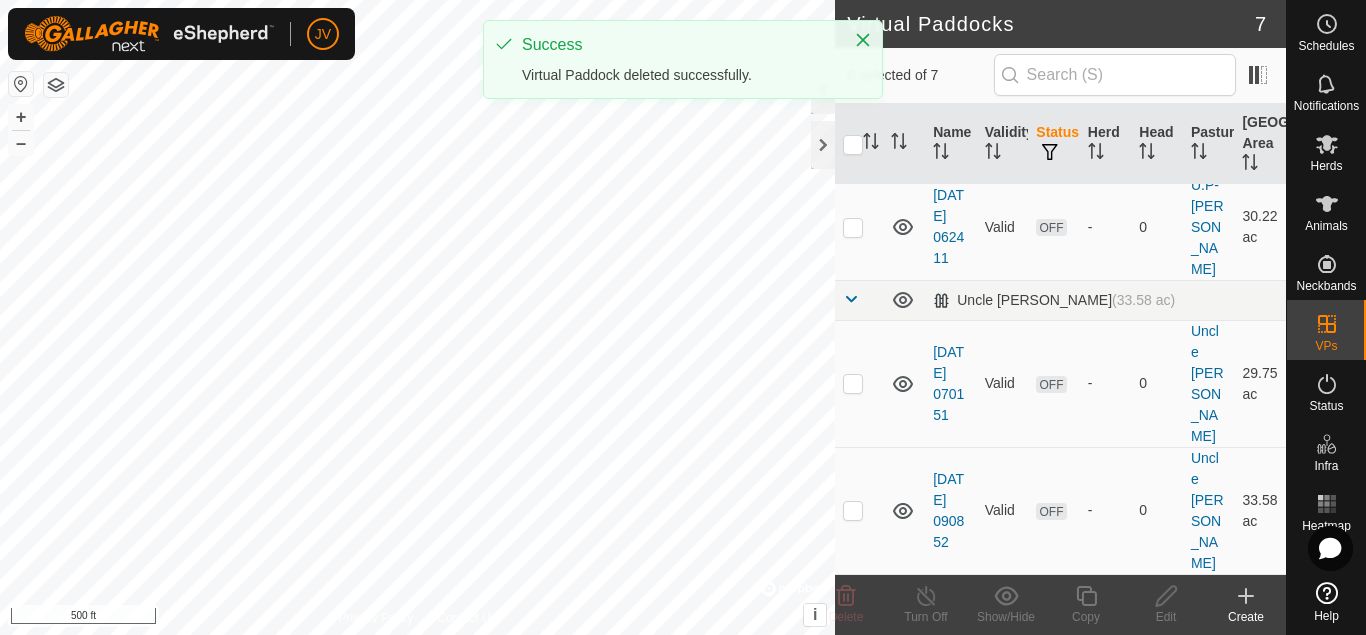 scroll, scrollTop: 0, scrollLeft: 0, axis: both 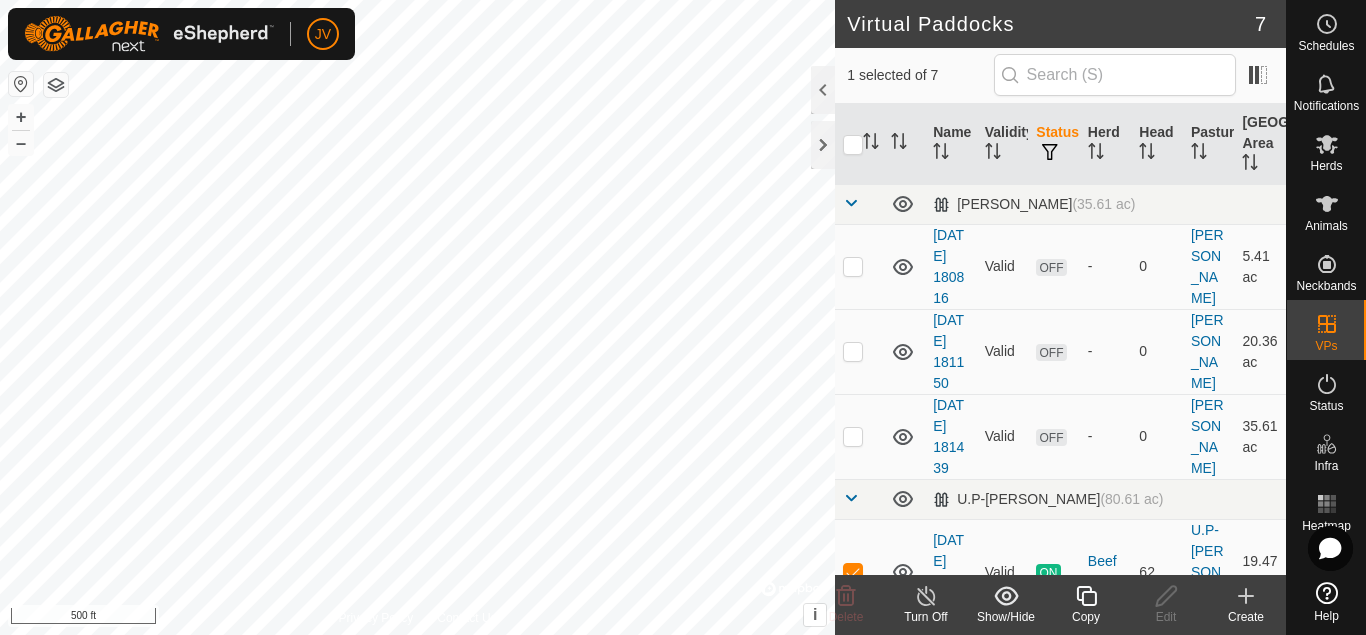 checkbox on "false" 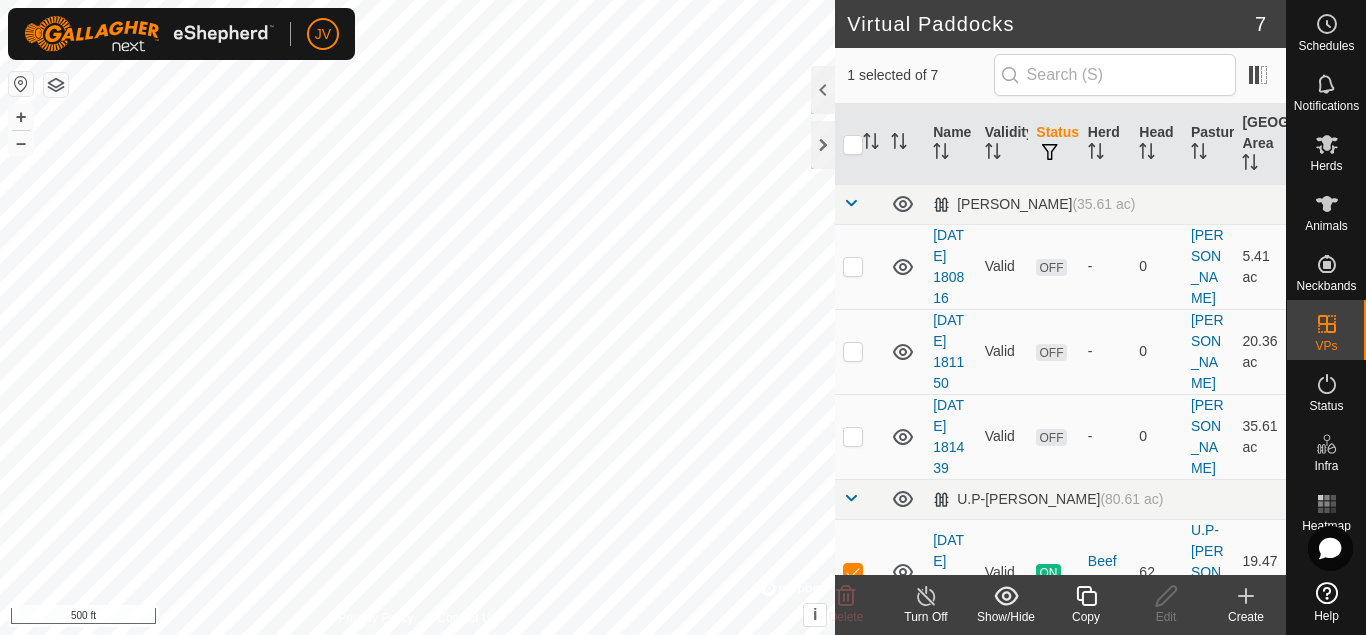 checkbox on "true" 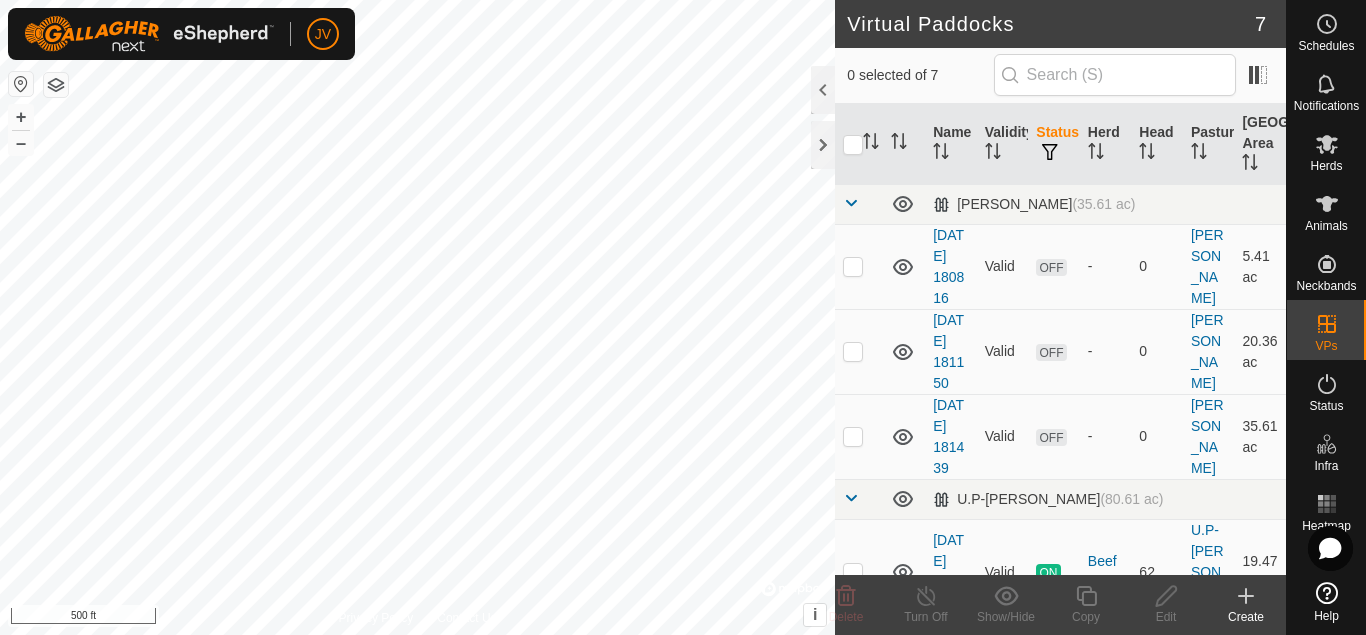 scroll, scrollTop: 0, scrollLeft: 0, axis: both 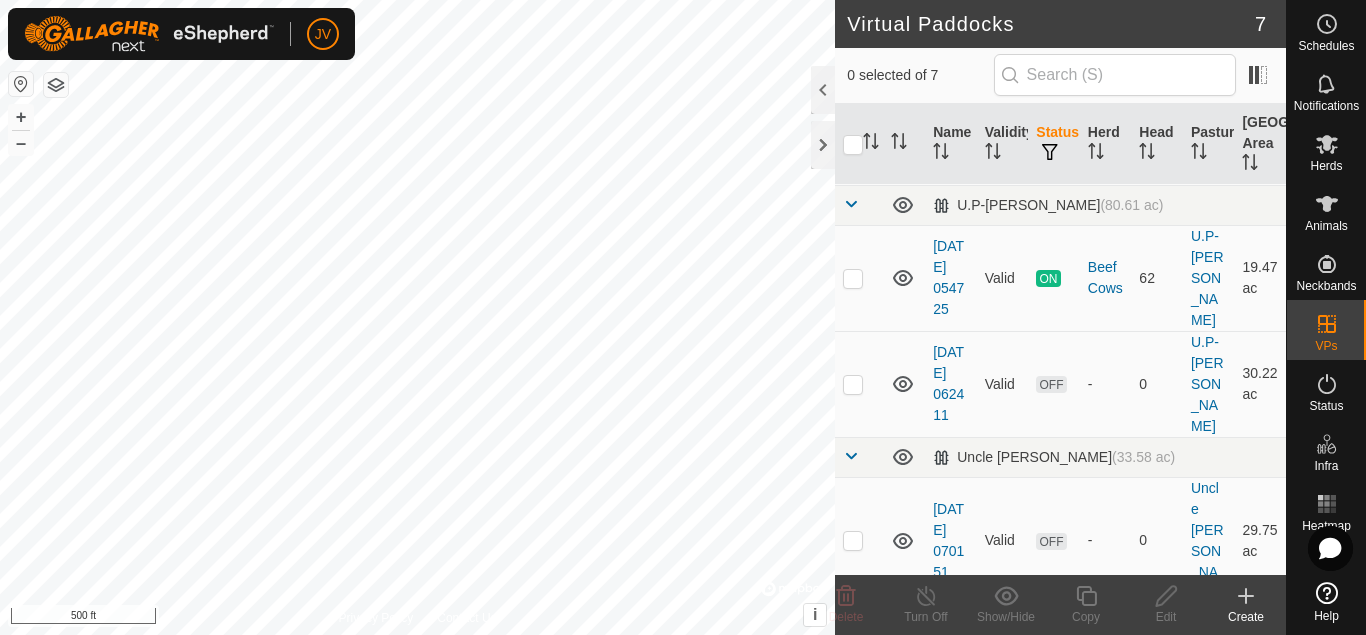click at bounding box center (859, 278) 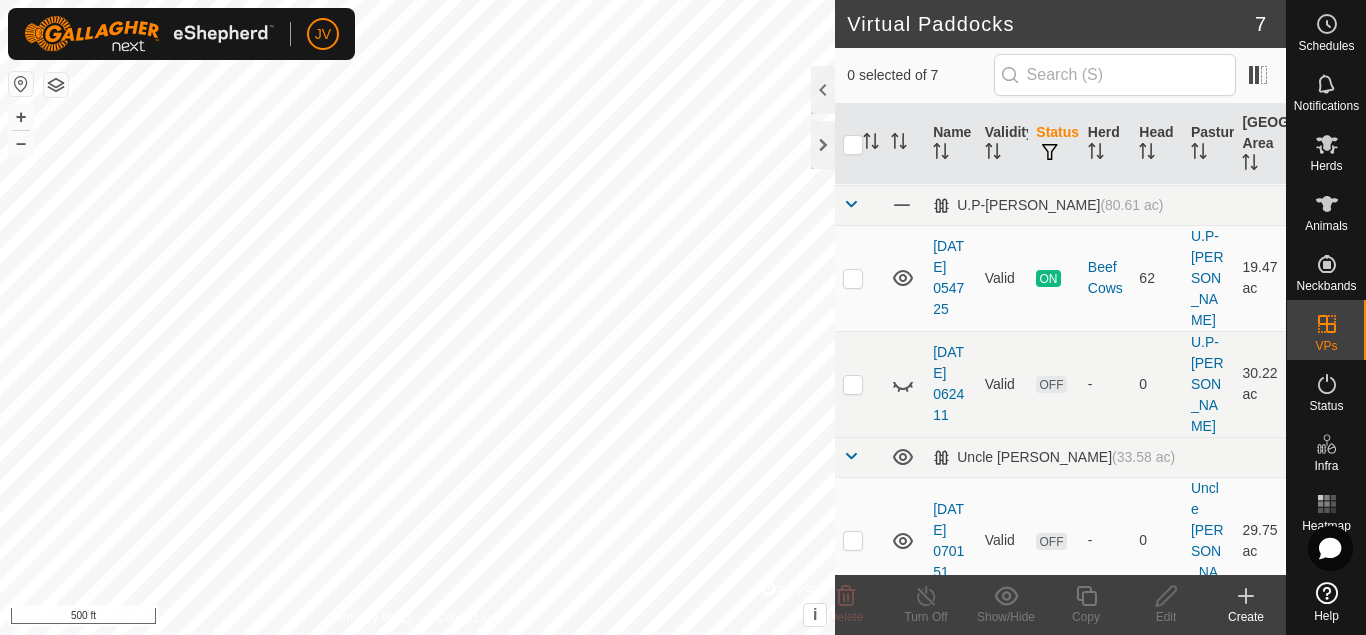 click 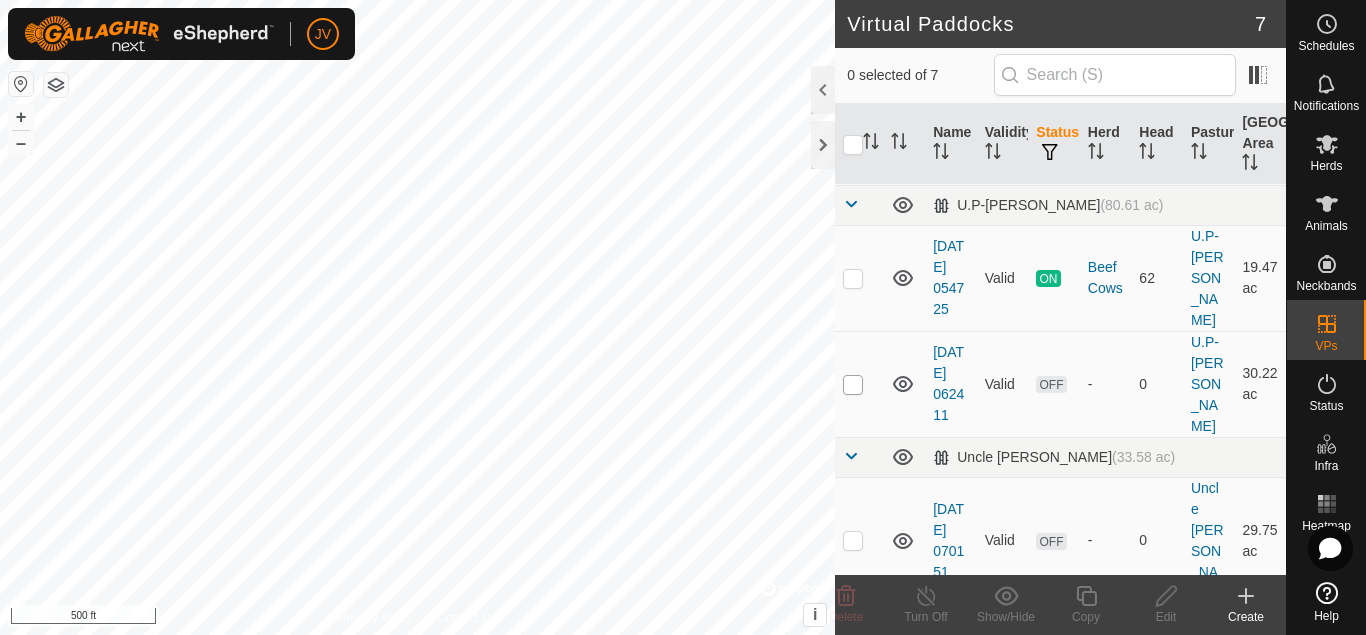 click at bounding box center (853, 385) 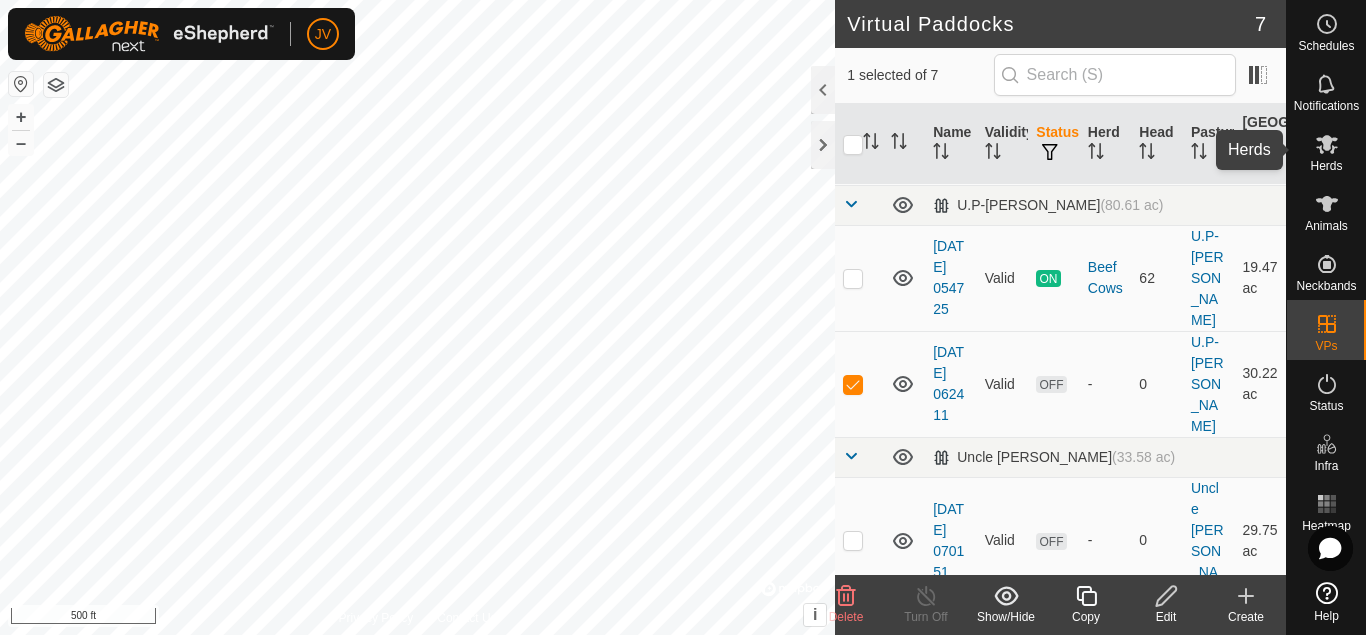 click at bounding box center [1327, 144] 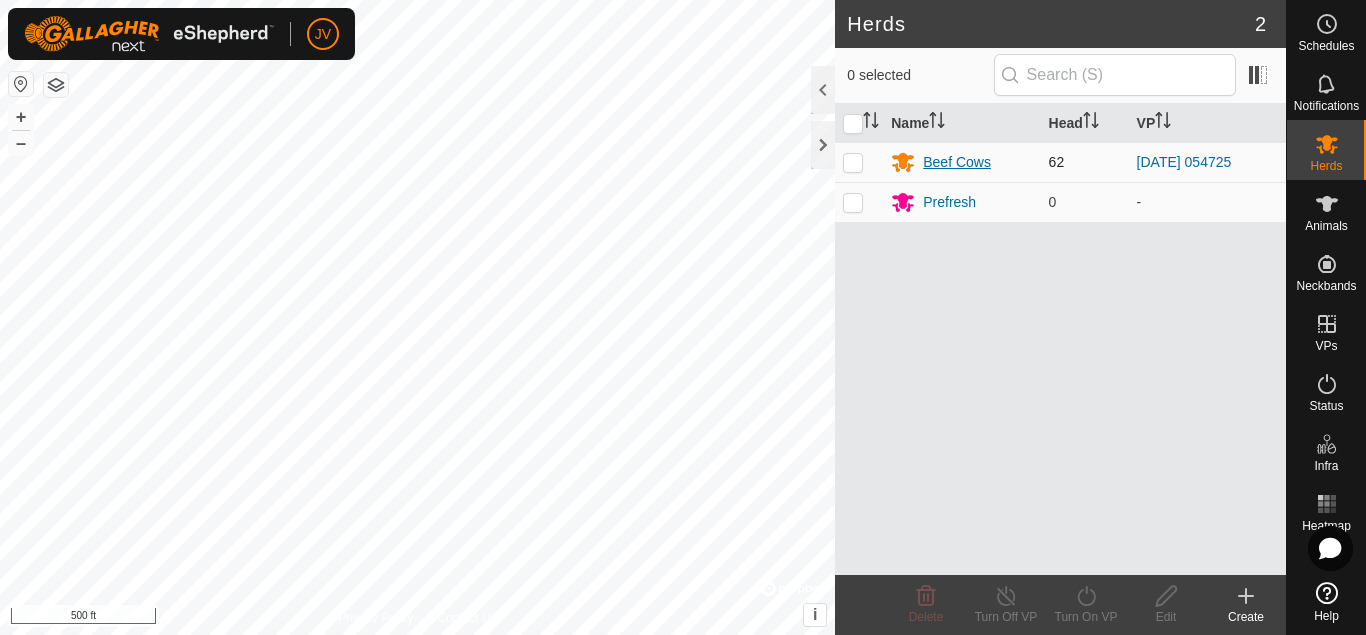 click on "Beef Cows" at bounding box center (957, 162) 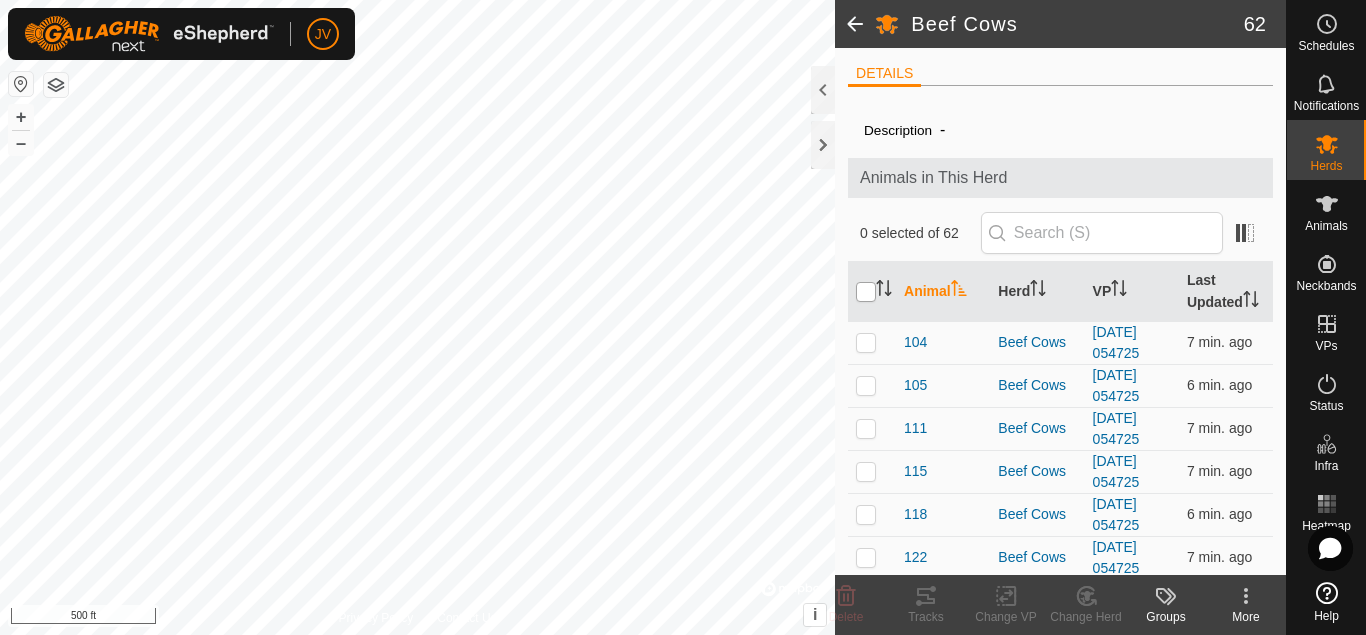 click at bounding box center (866, 292) 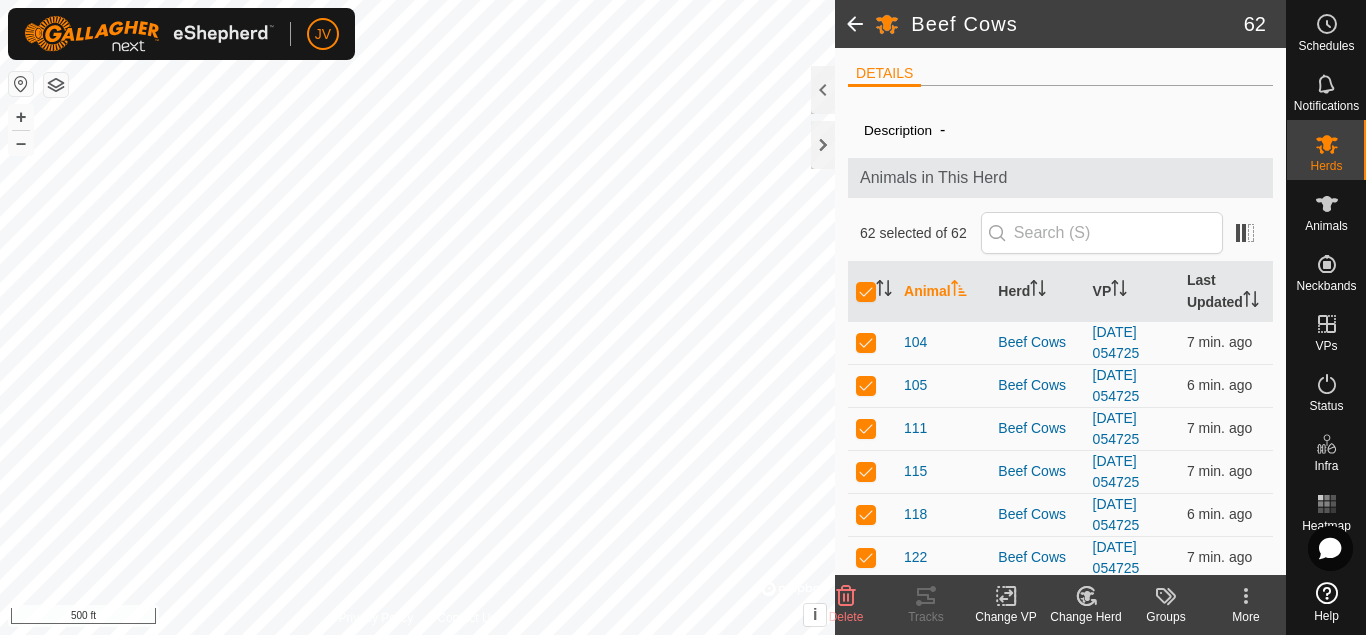 click 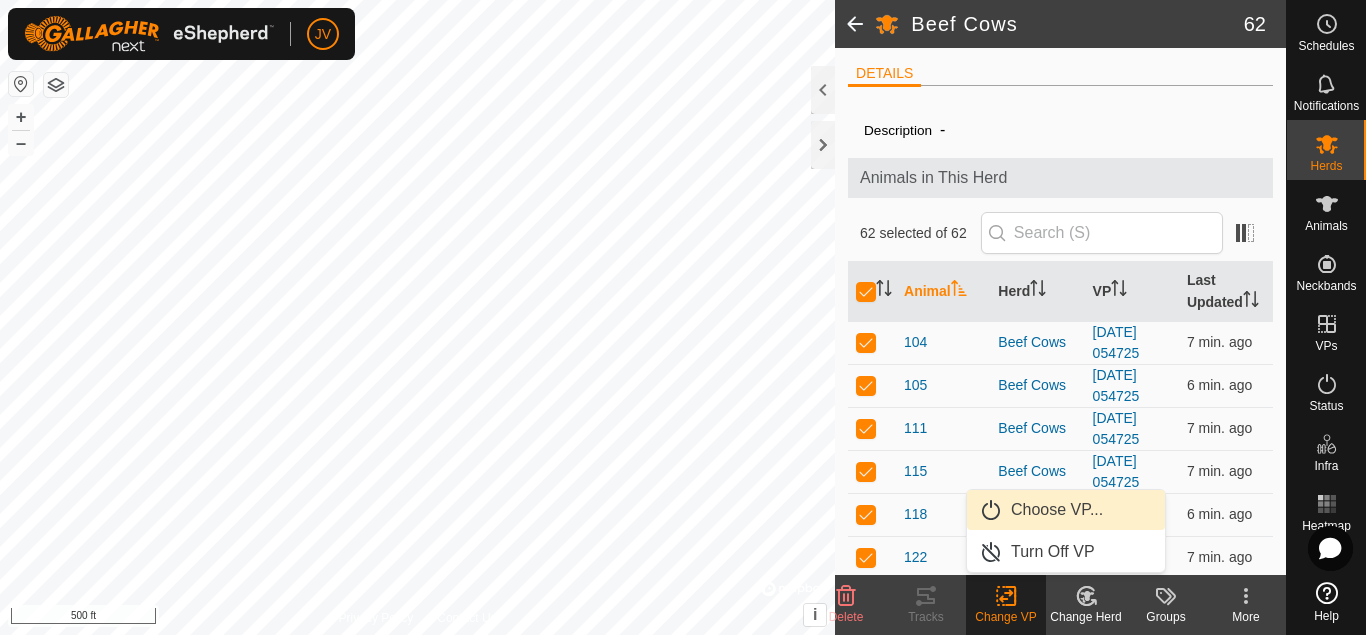 click on "Choose VP..." at bounding box center (1066, 510) 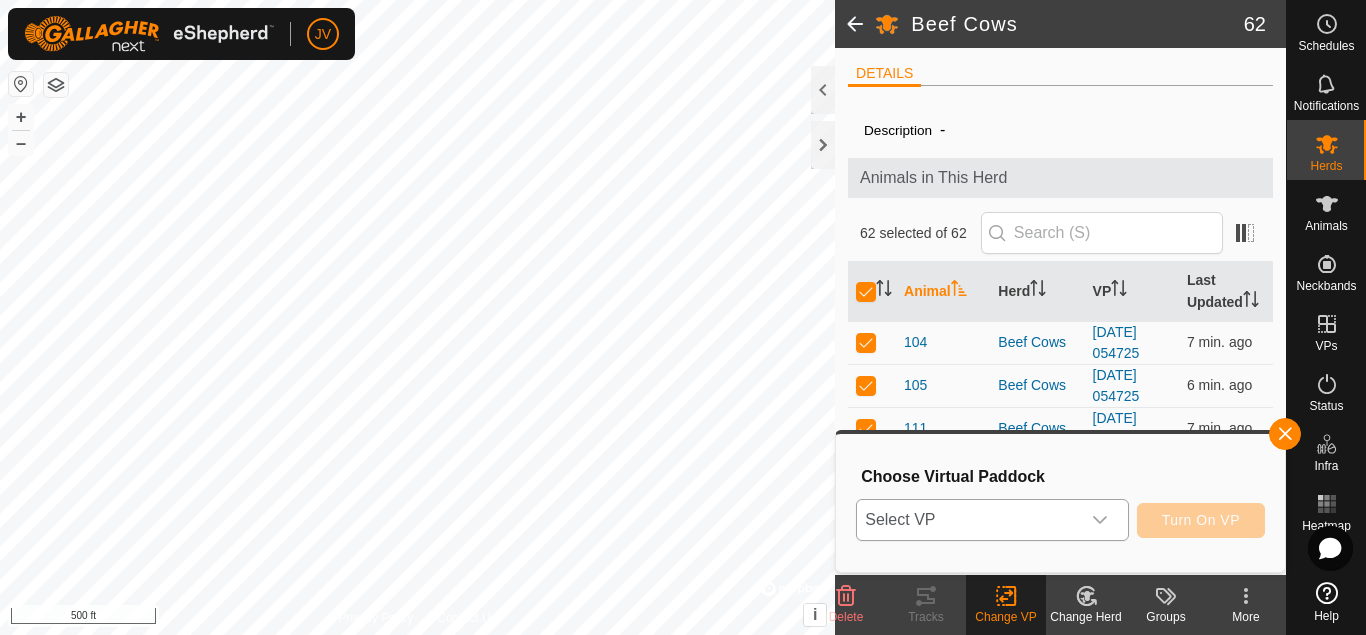 click 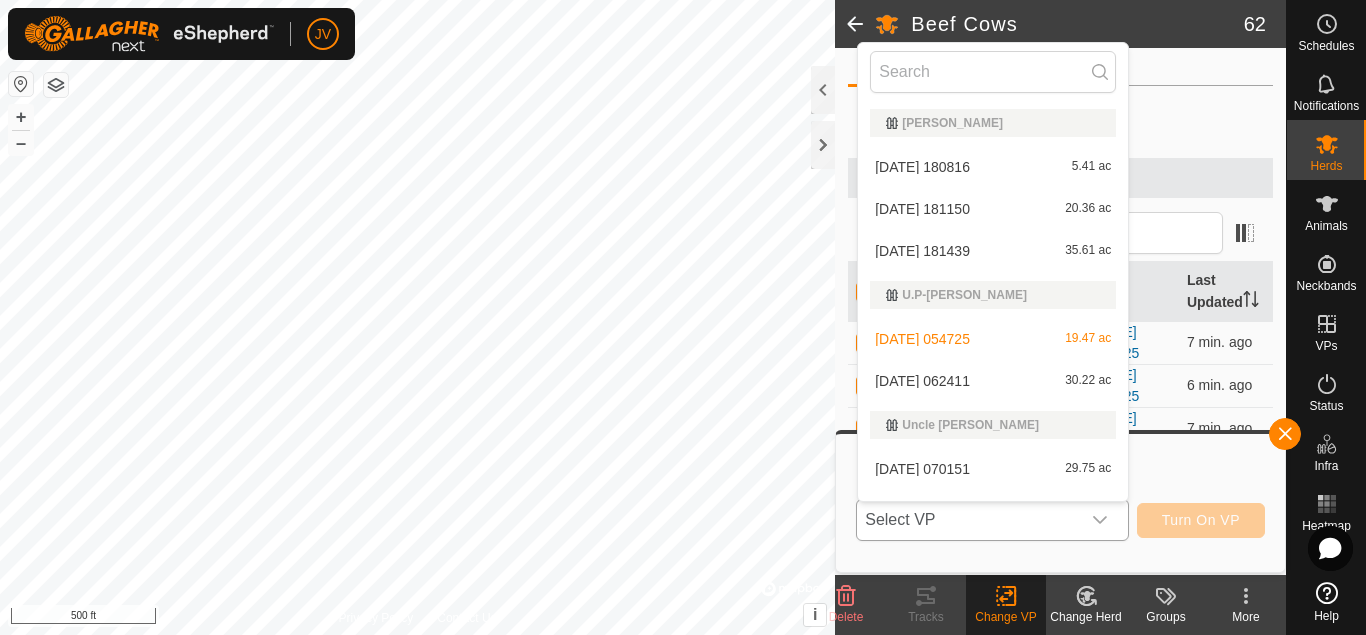 scroll, scrollTop: 30, scrollLeft: 0, axis: vertical 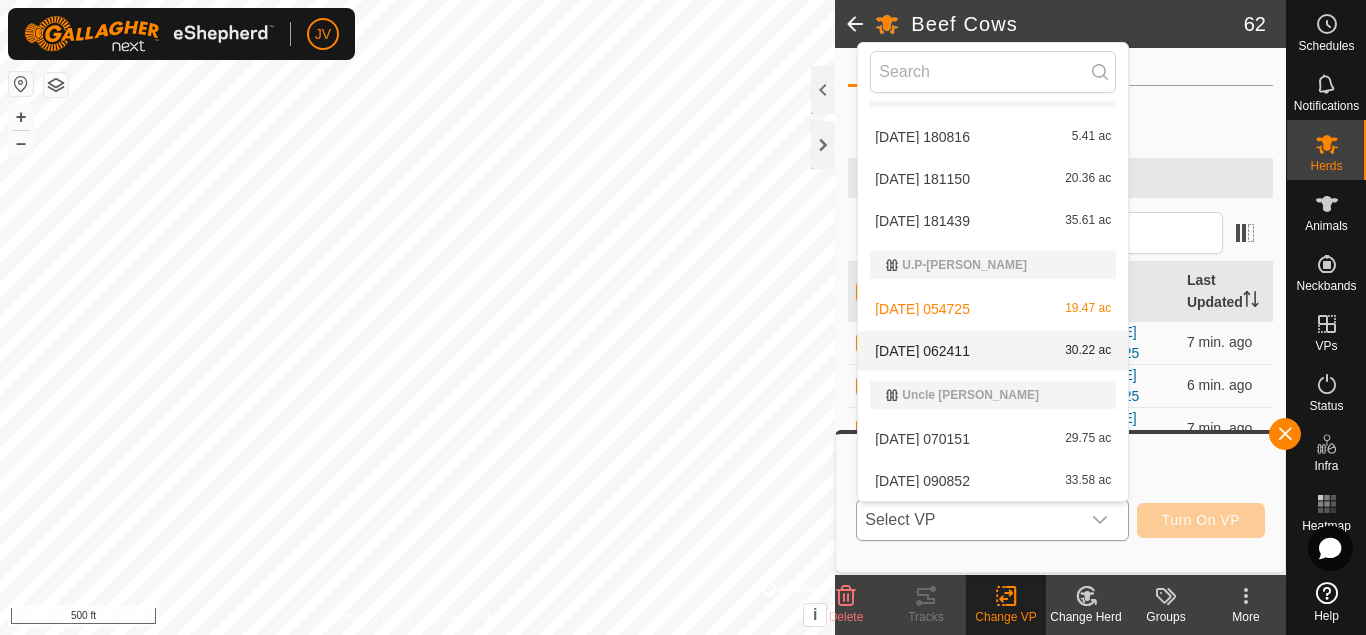 click on "2025-07-17 062411  30.22 ac" at bounding box center (993, 351) 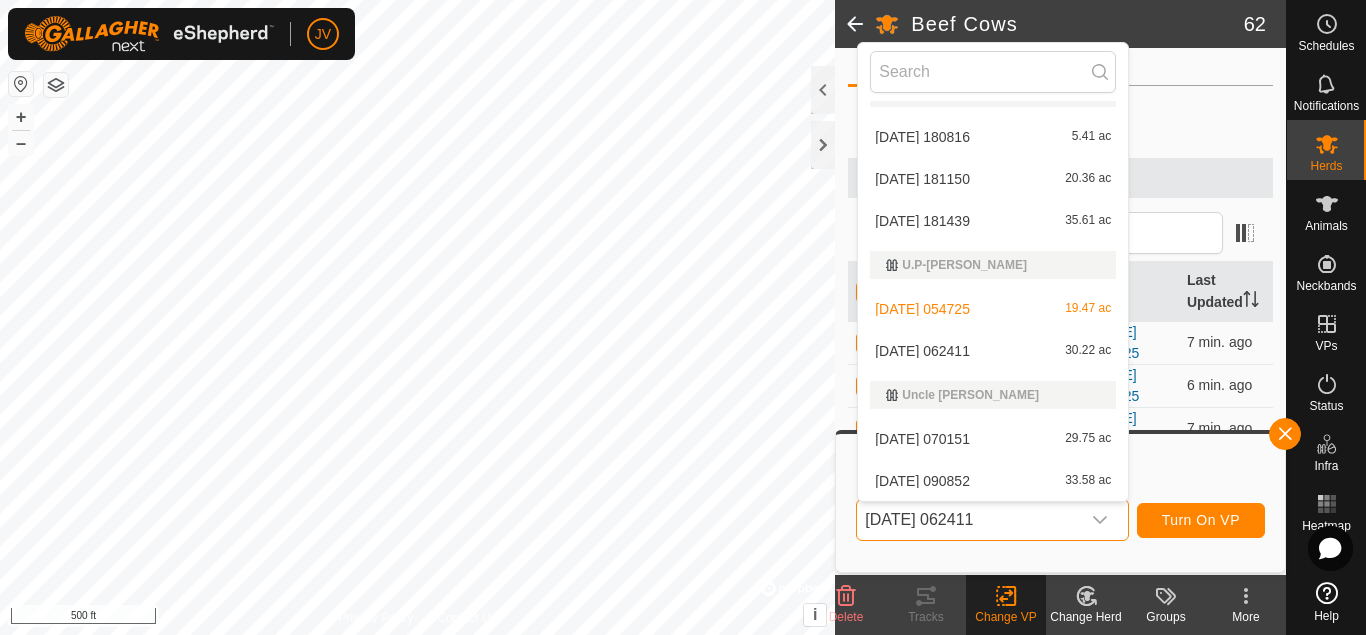 scroll, scrollTop: 0, scrollLeft: 0, axis: both 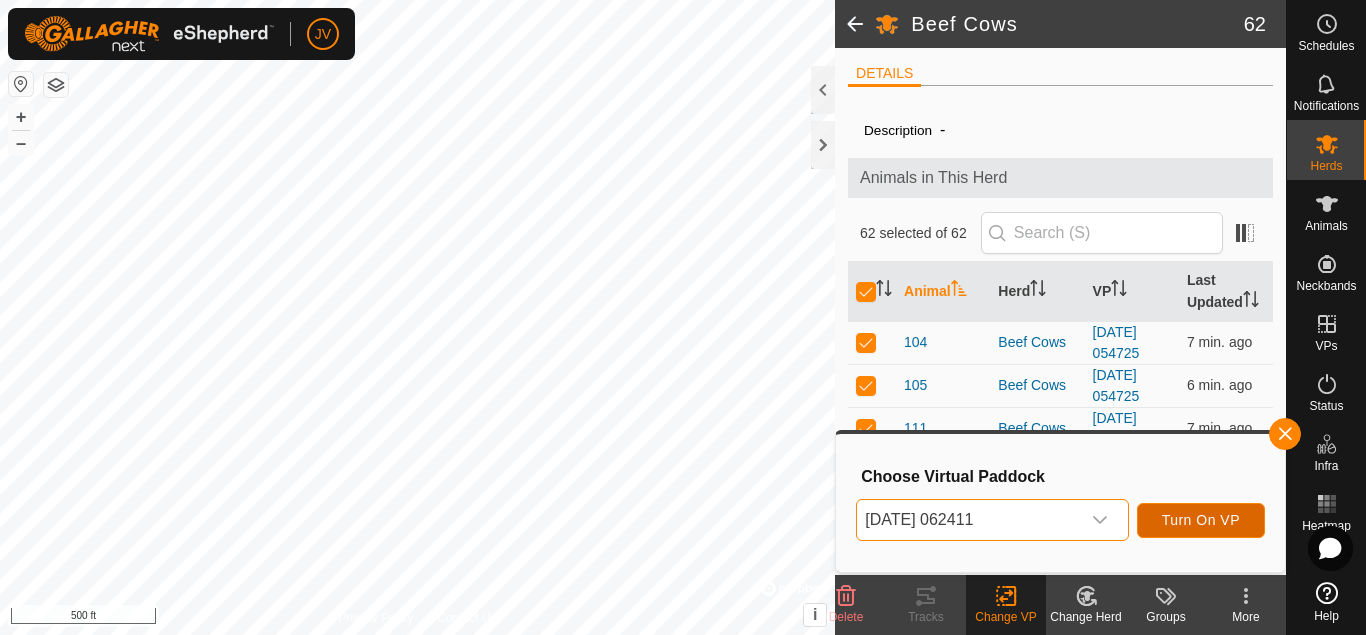 click on "Turn On VP" at bounding box center [1201, 520] 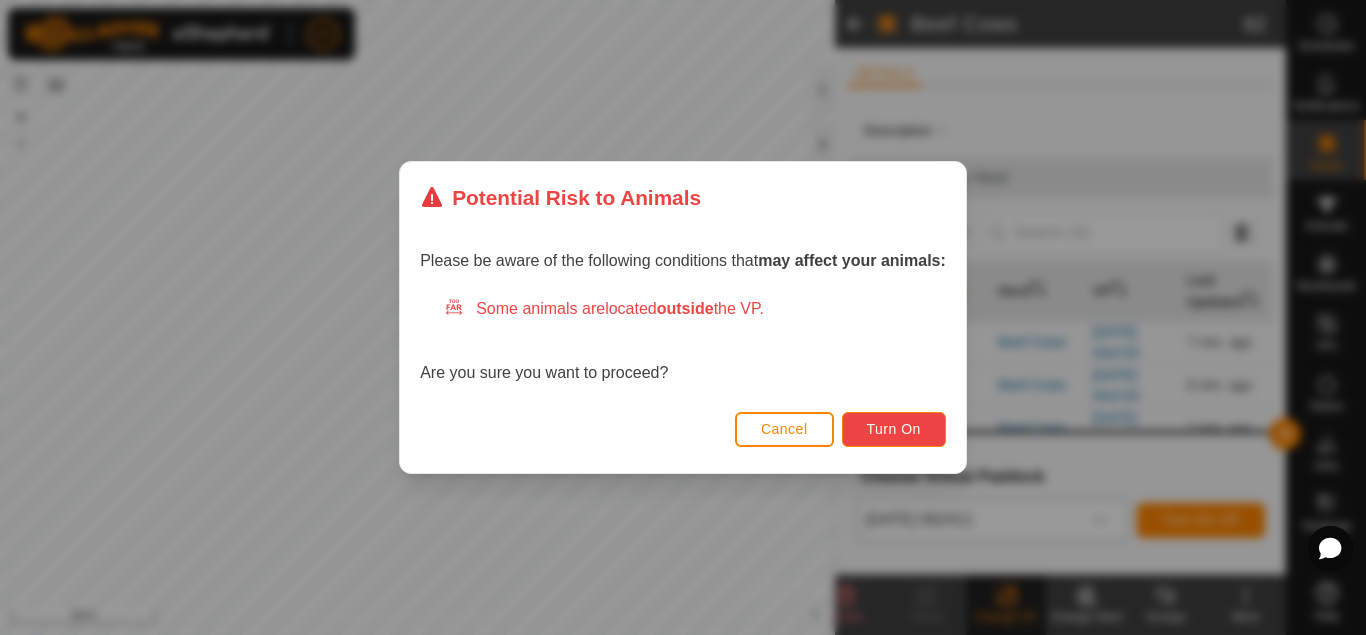 click on "Turn On" at bounding box center (894, 429) 